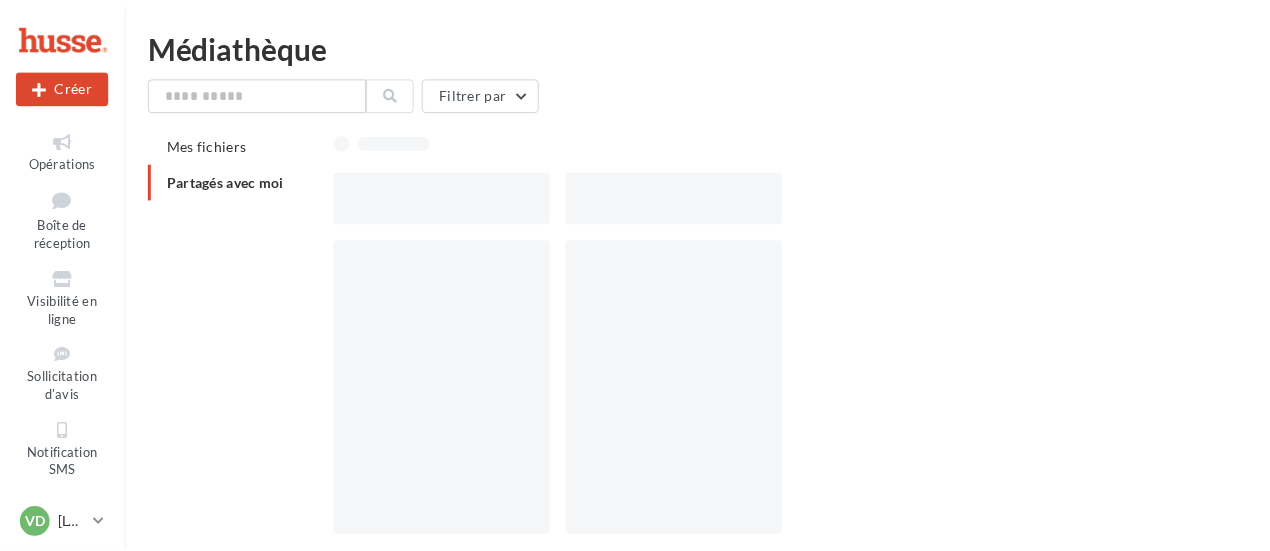 scroll, scrollTop: 0, scrollLeft: 0, axis: both 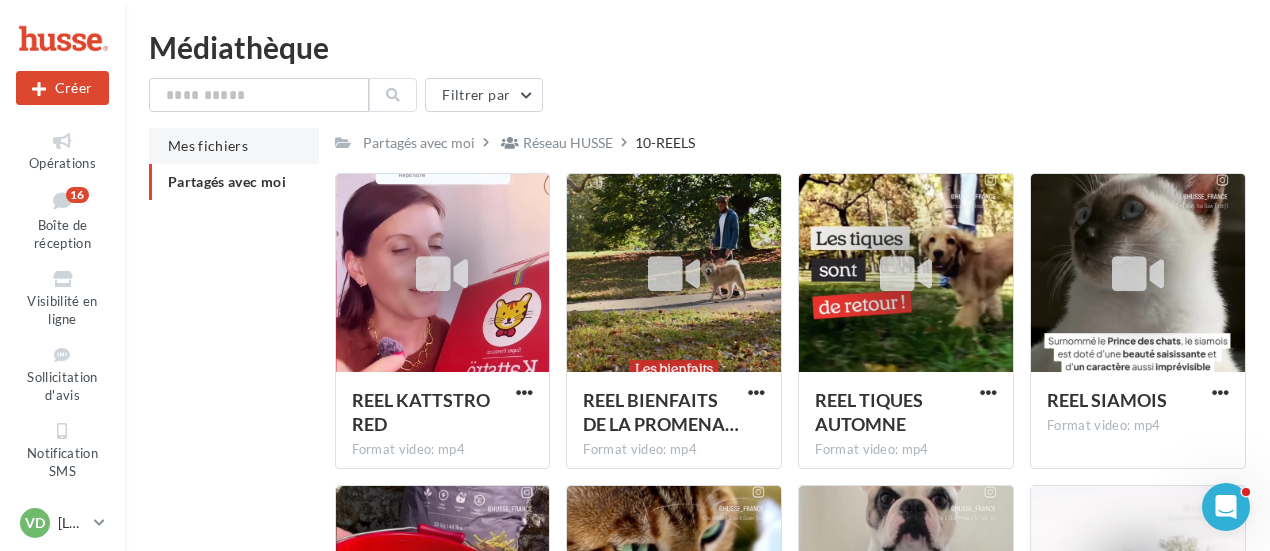 click on "Mes fichiers" at bounding box center (208, 145) 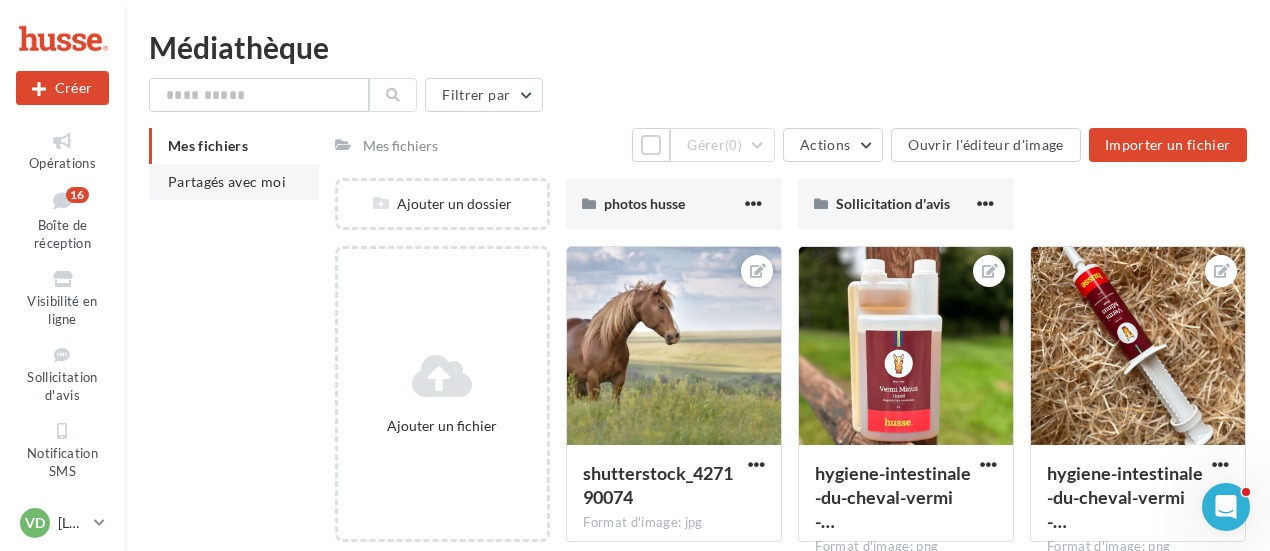 click on "Partagés avec moi" at bounding box center (227, 181) 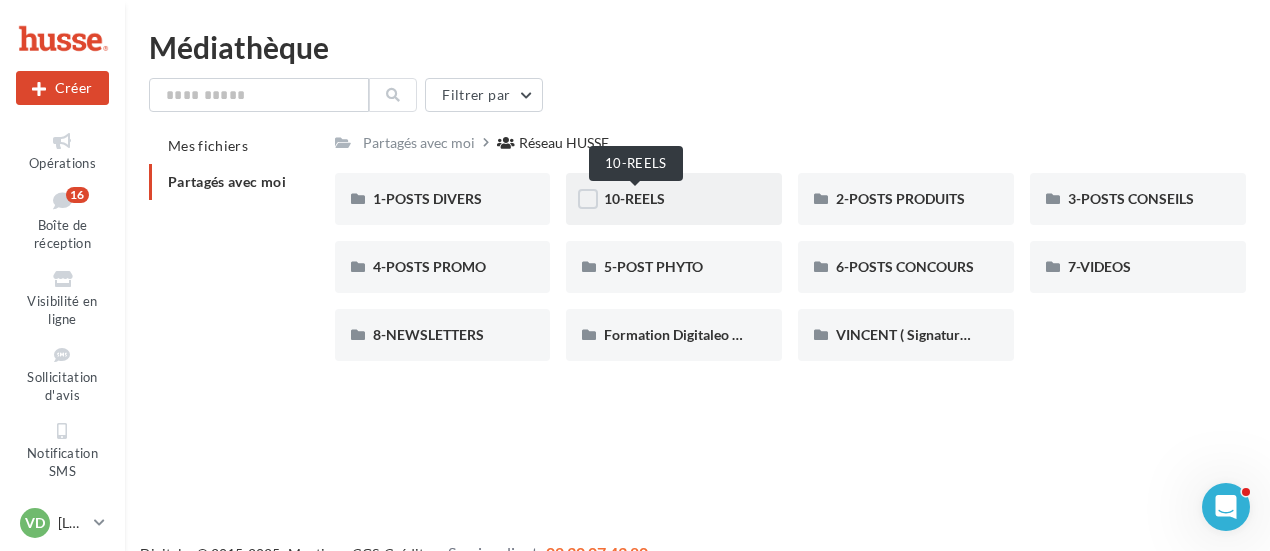 click on "10-REELS" at bounding box center (634, 198) 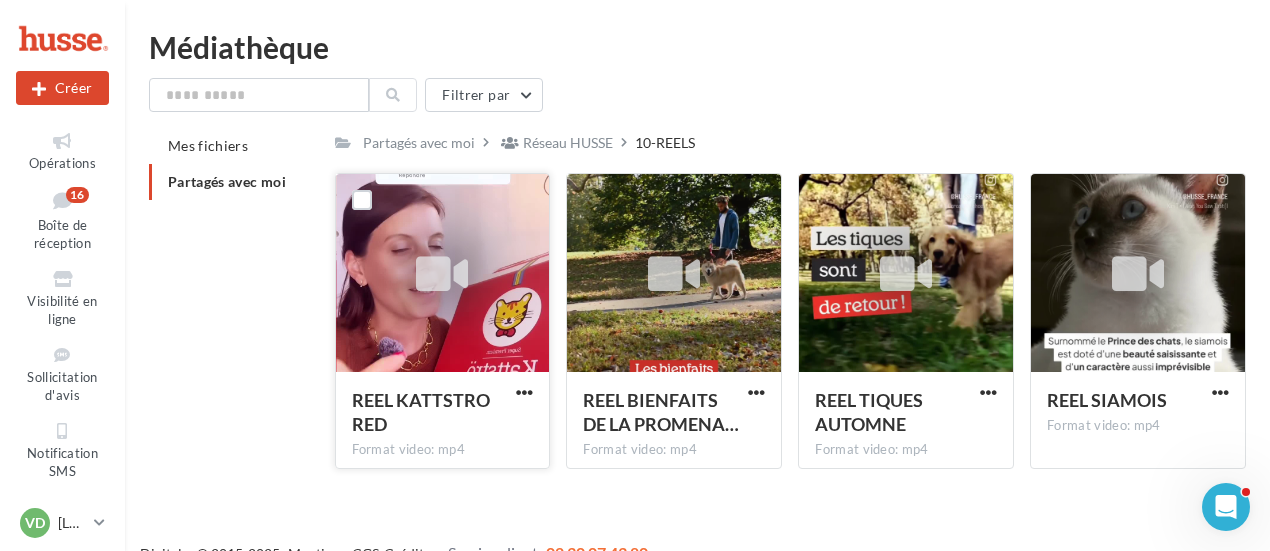 click at bounding box center [442, 274] 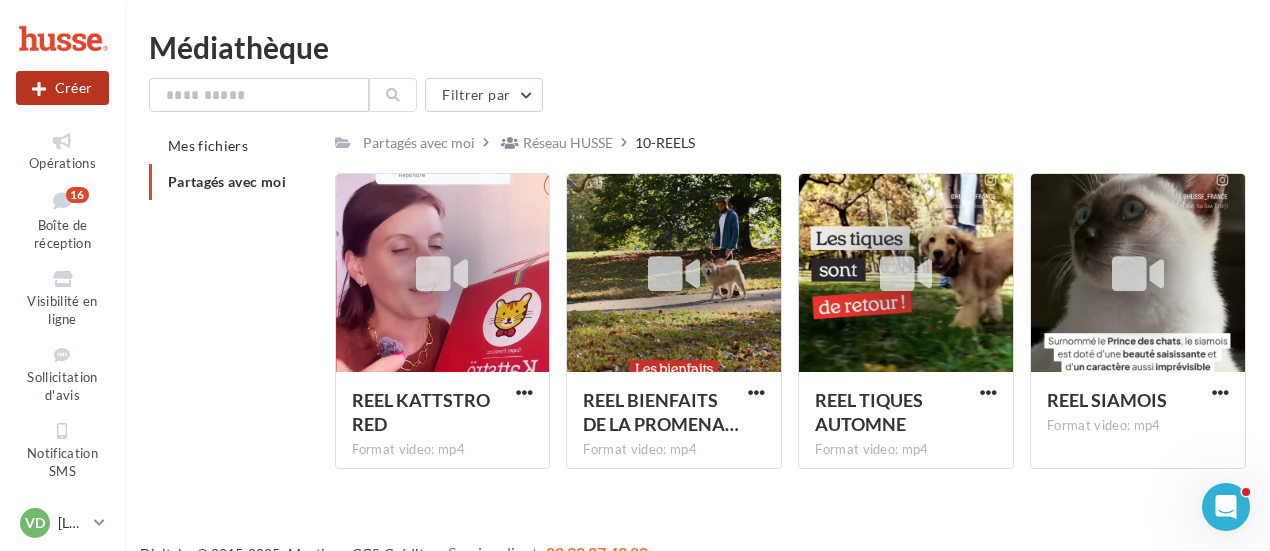 click on "Créer" at bounding box center (62, 88) 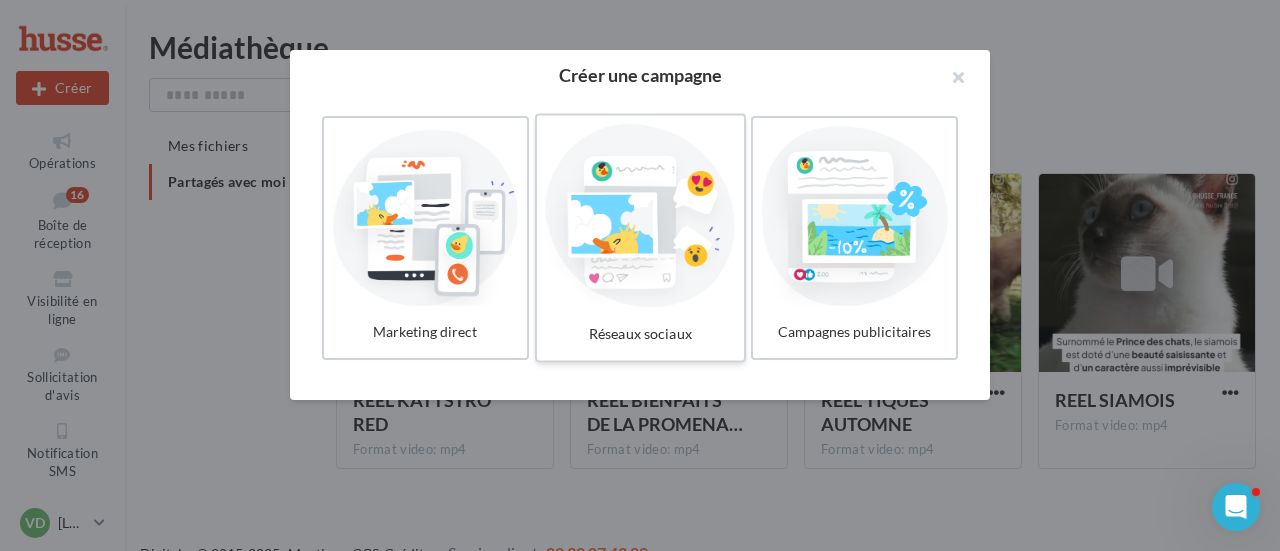click on "Réseaux sociaux" at bounding box center (640, 334) 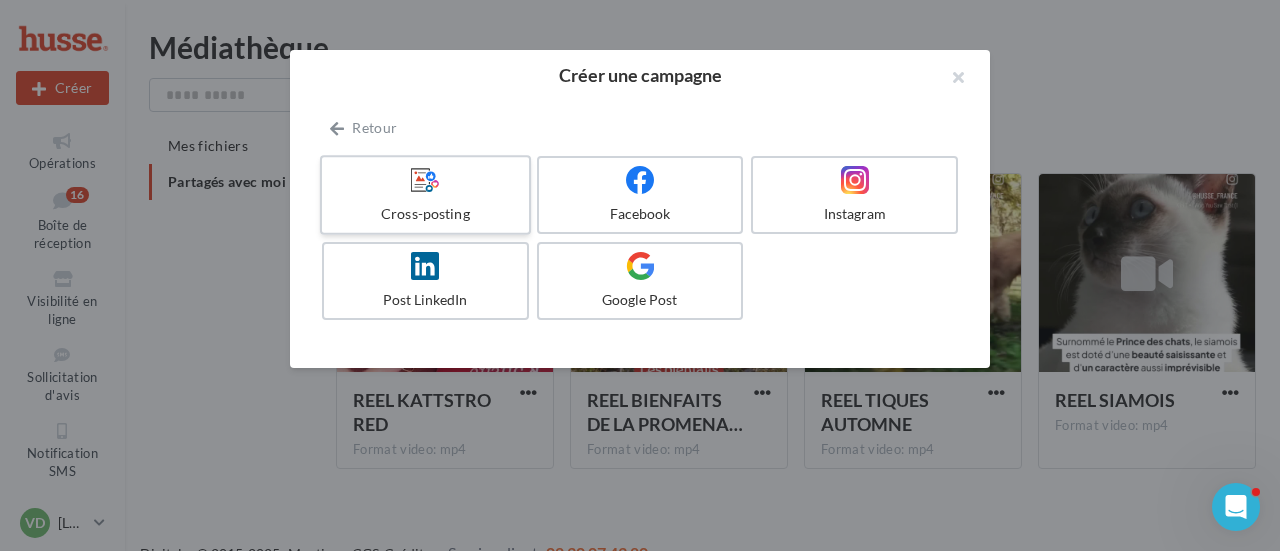 click on "Cross-posting" at bounding box center (425, 214) 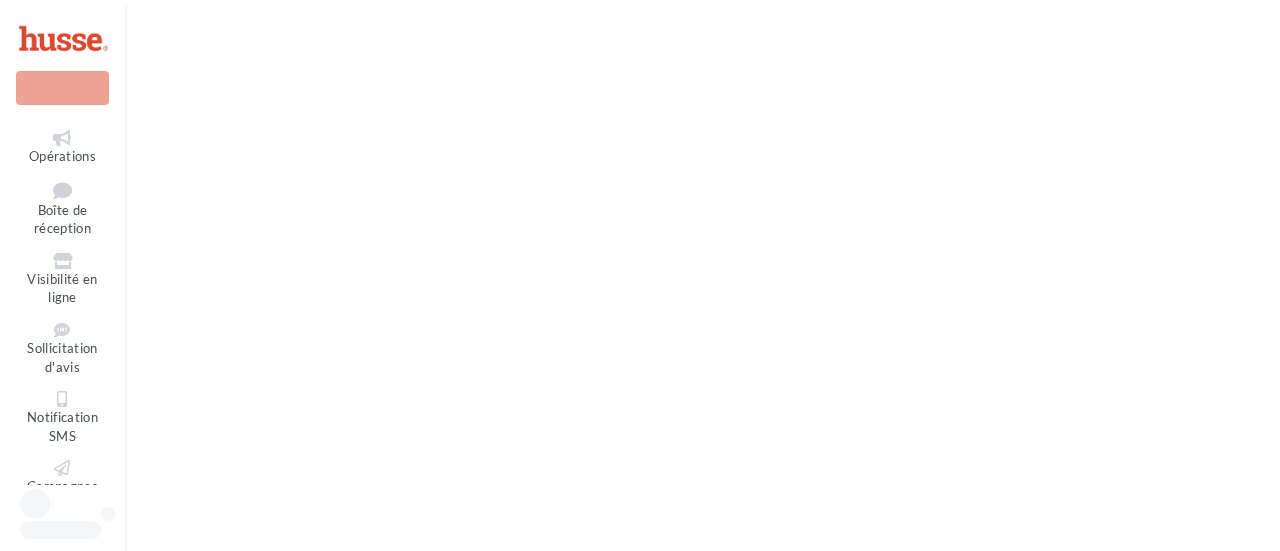 scroll, scrollTop: 0, scrollLeft: 0, axis: both 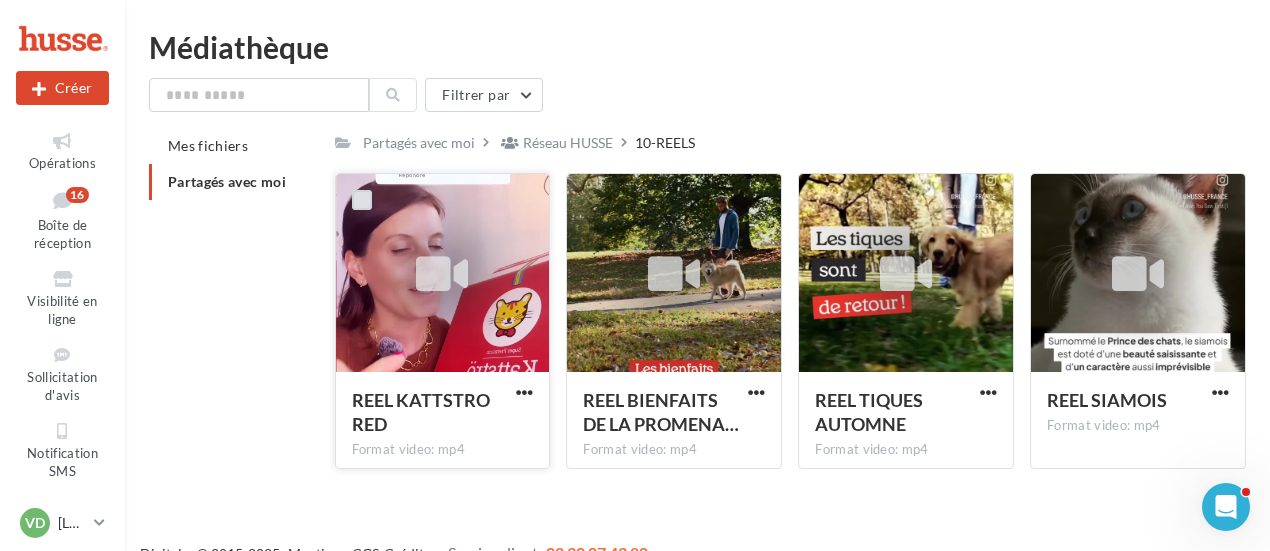 click at bounding box center [362, 200] 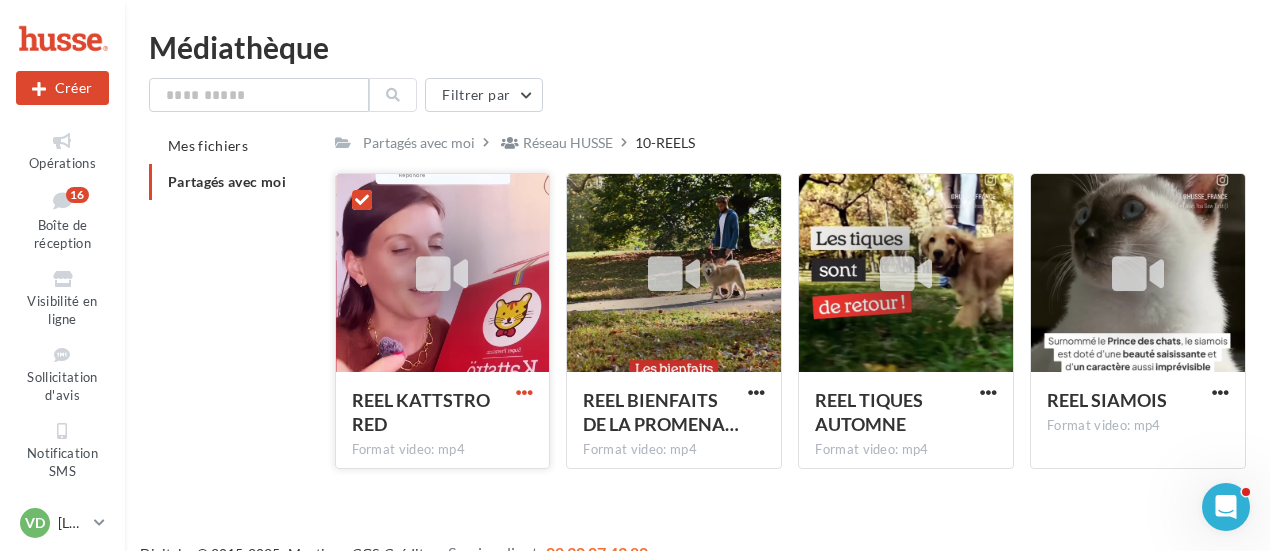 click at bounding box center [524, 392] 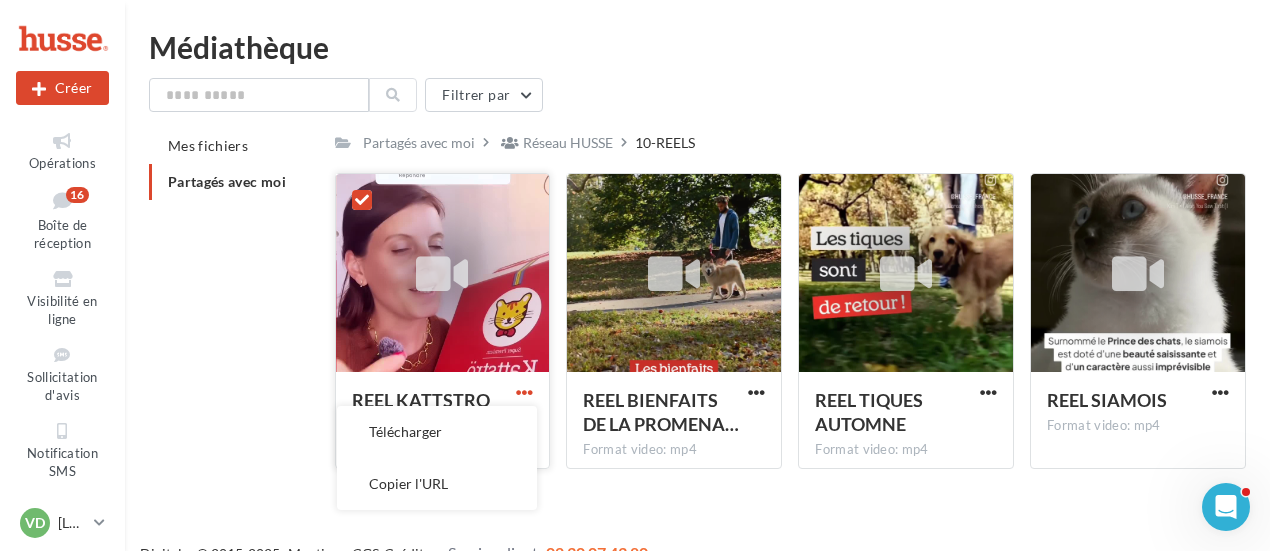 click at bounding box center [524, 392] 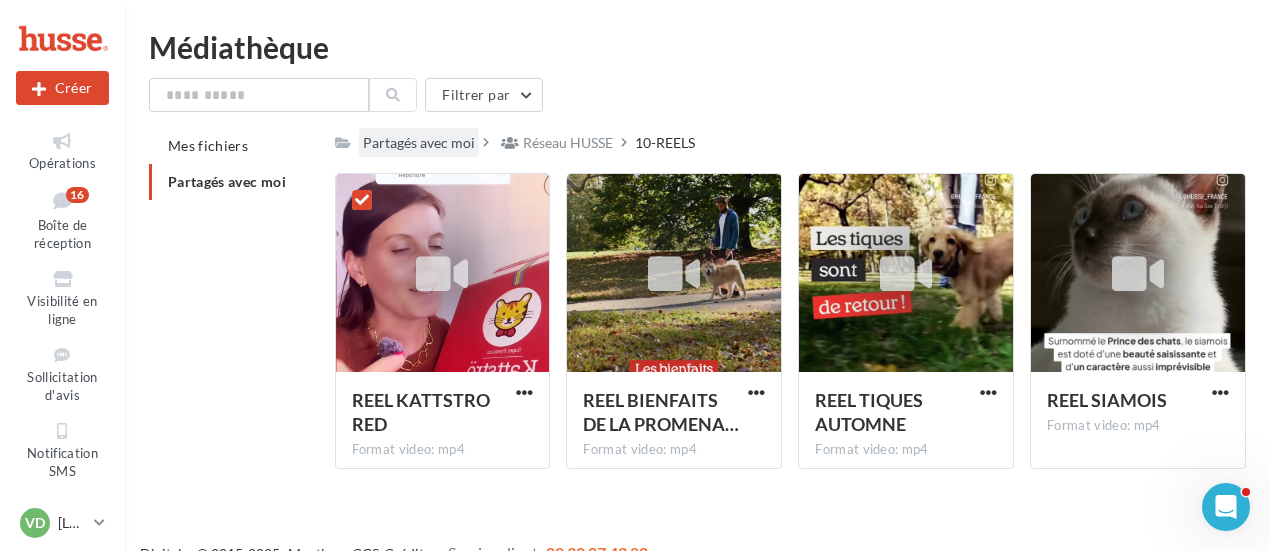 click on "Partagés avec moi" at bounding box center (419, 143) 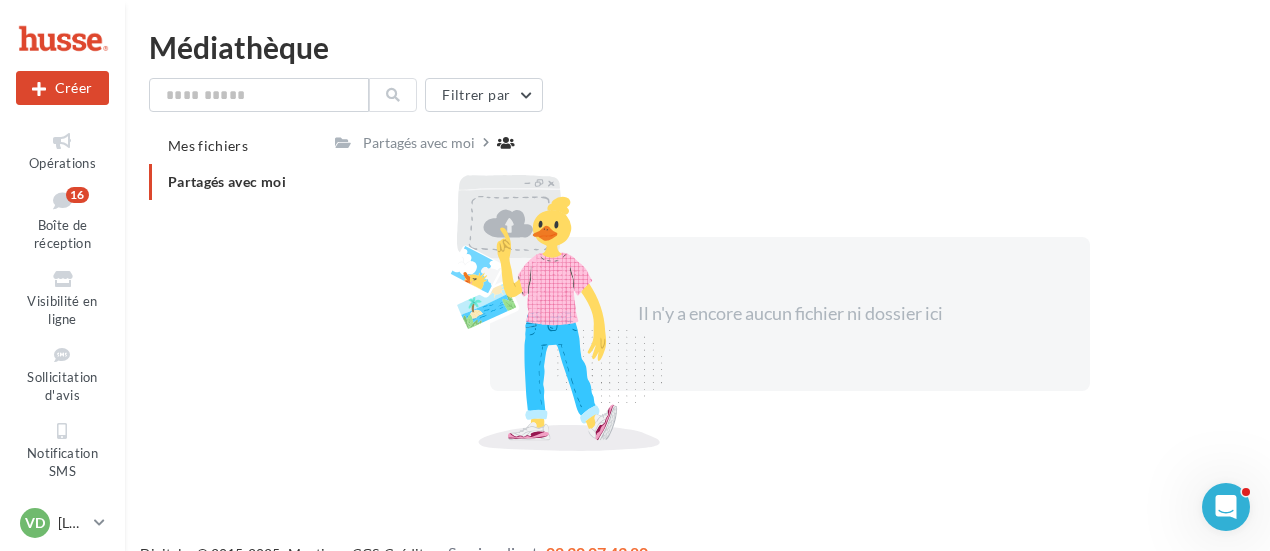 click on "Partagés avec moi" at bounding box center [227, 181] 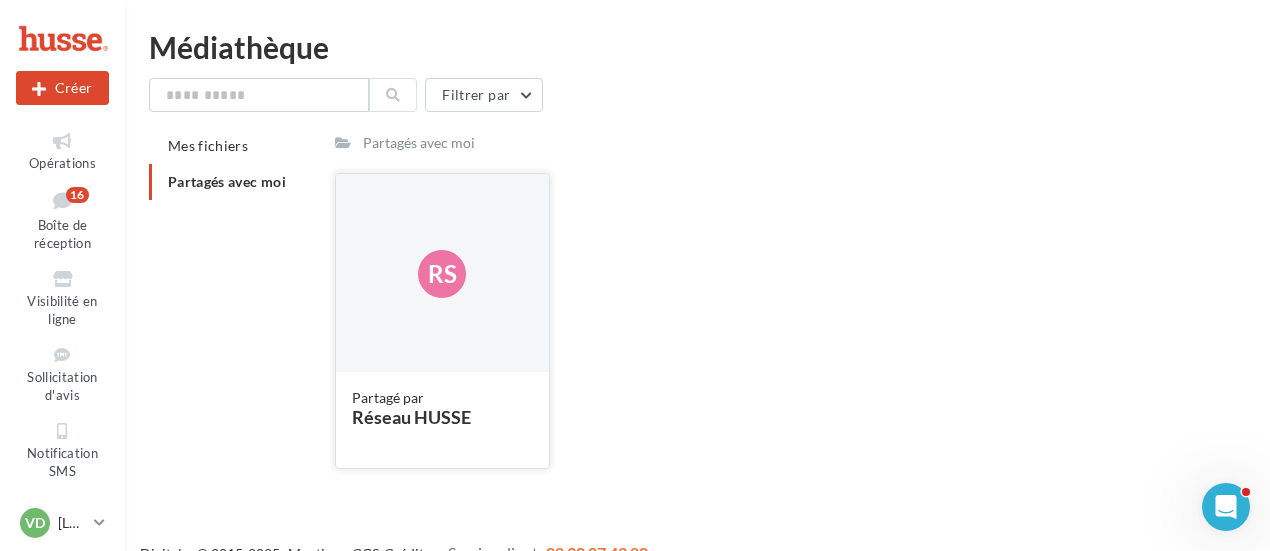 click on "Rs" at bounding box center [442, 274] 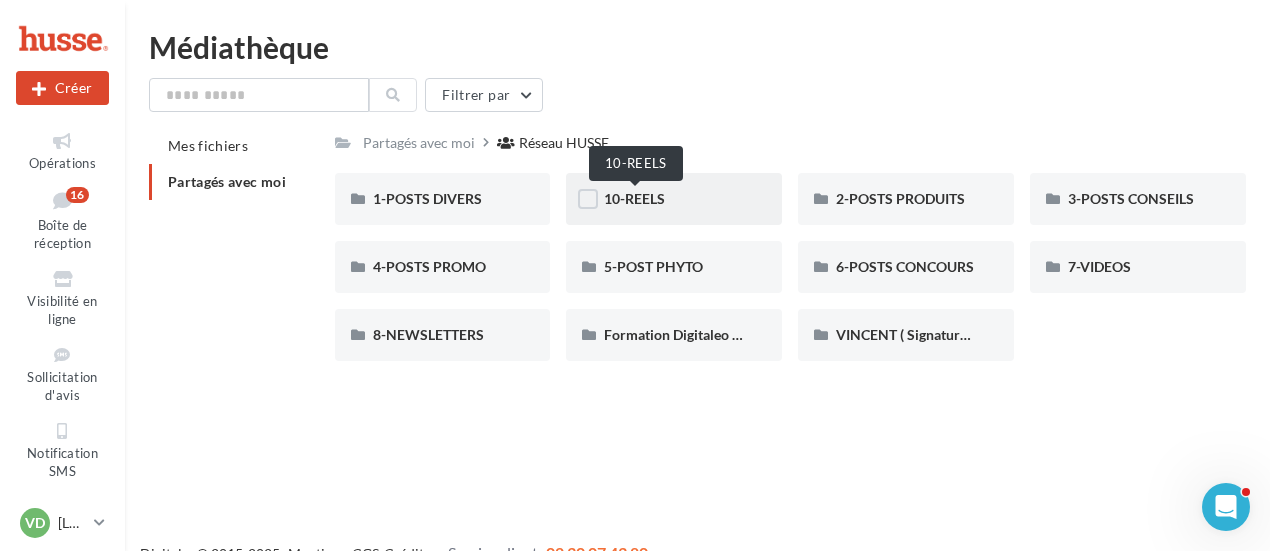 click on "10-REELS" at bounding box center [634, 198] 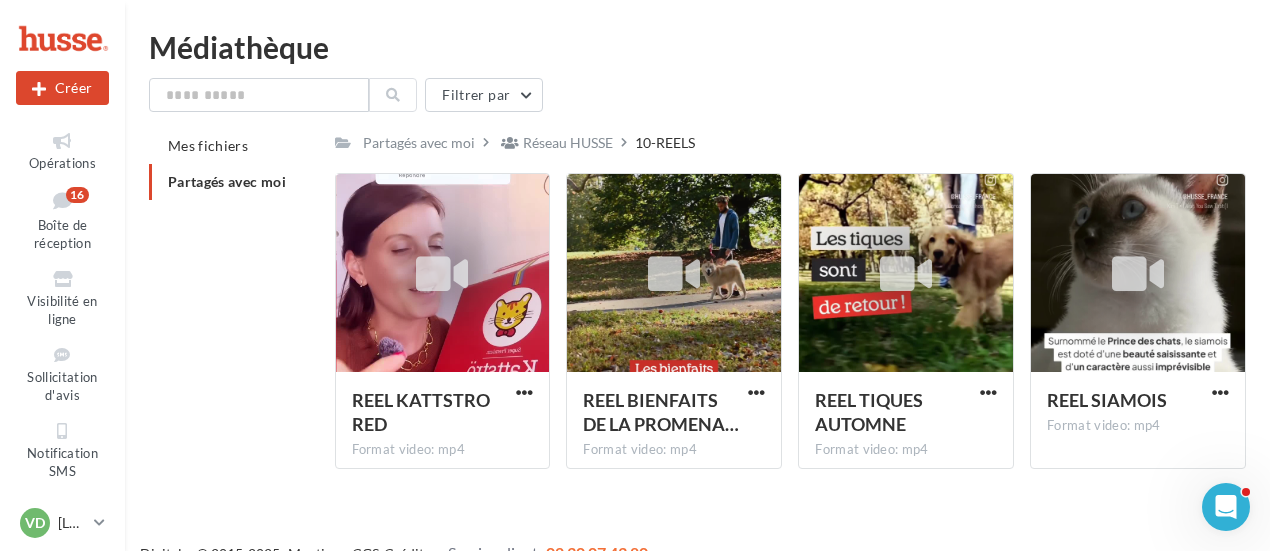 click on "Nouvelle campagne
Créer" at bounding box center [62, 59] 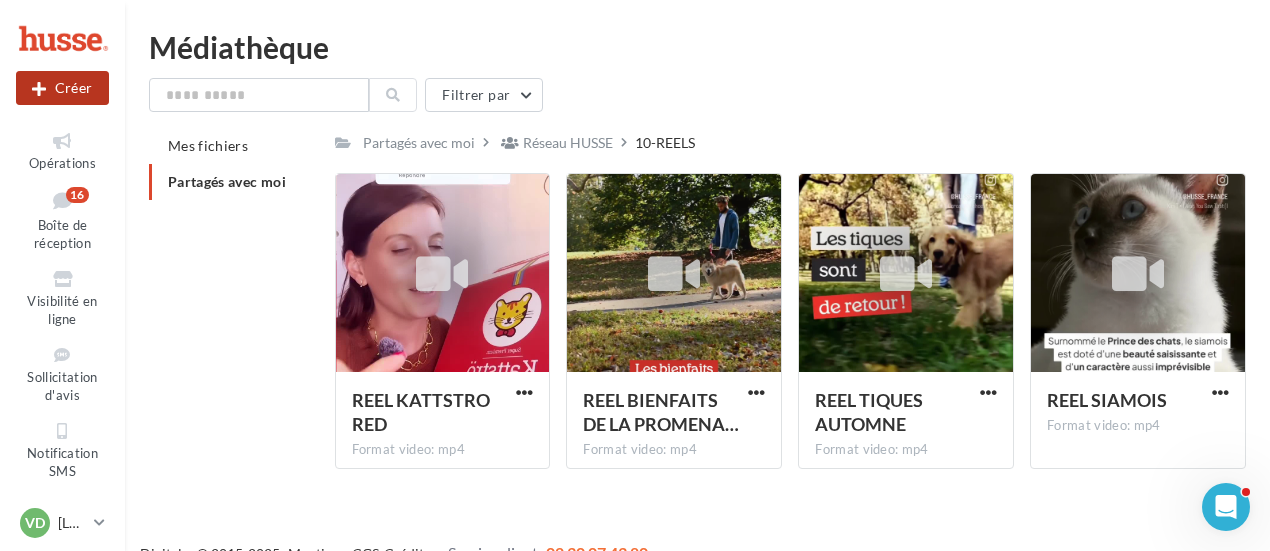 click on "Créer" at bounding box center (62, 88) 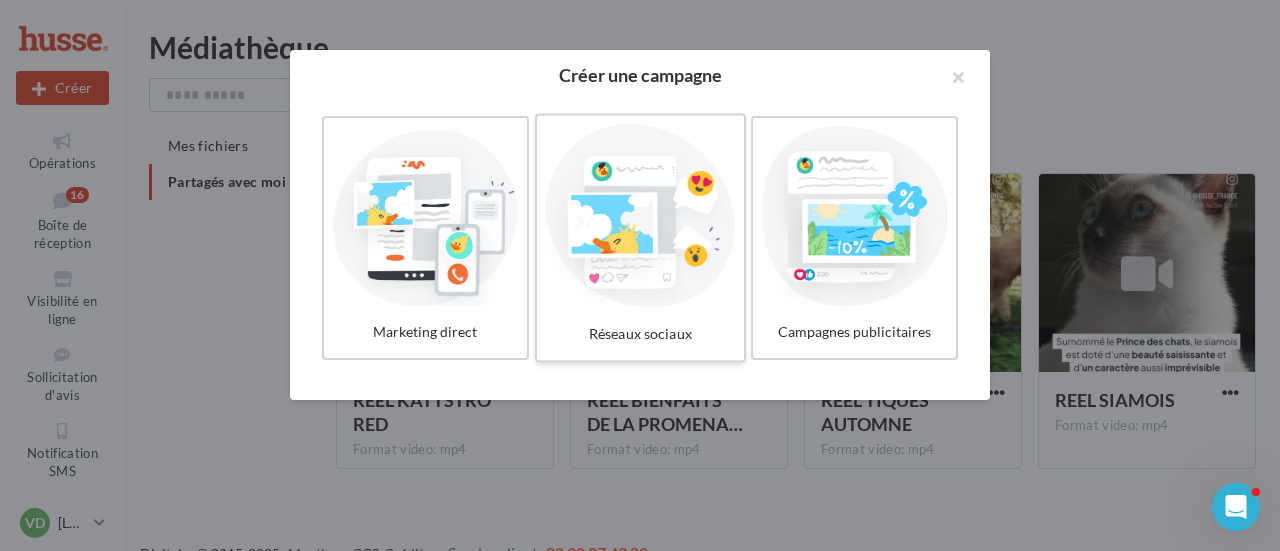 click at bounding box center [640, 216] 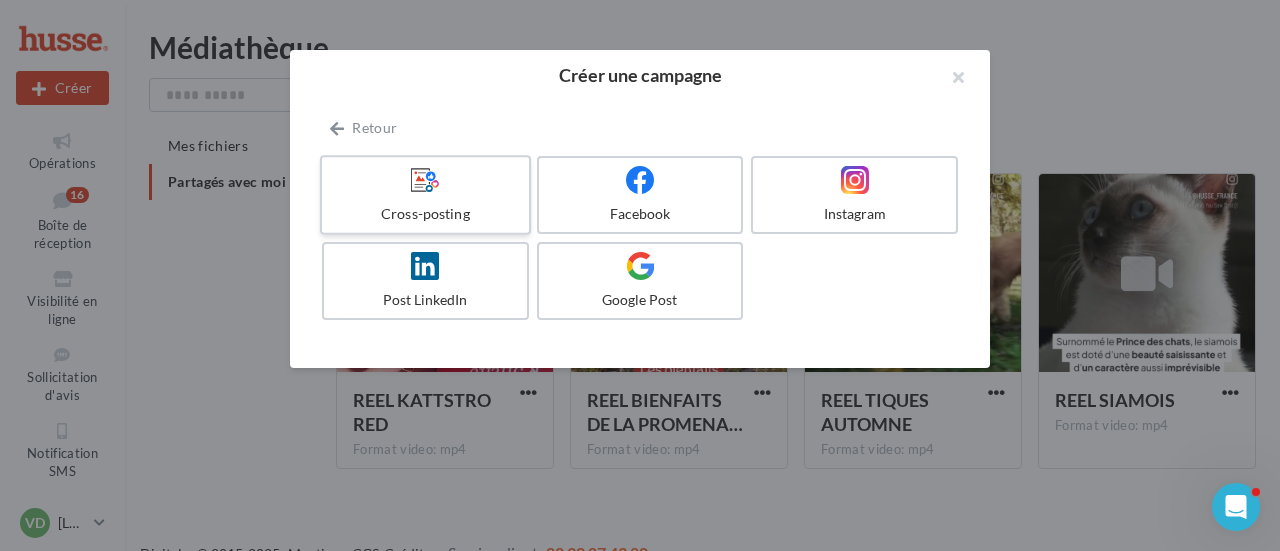 click at bounding box center (425, 180) 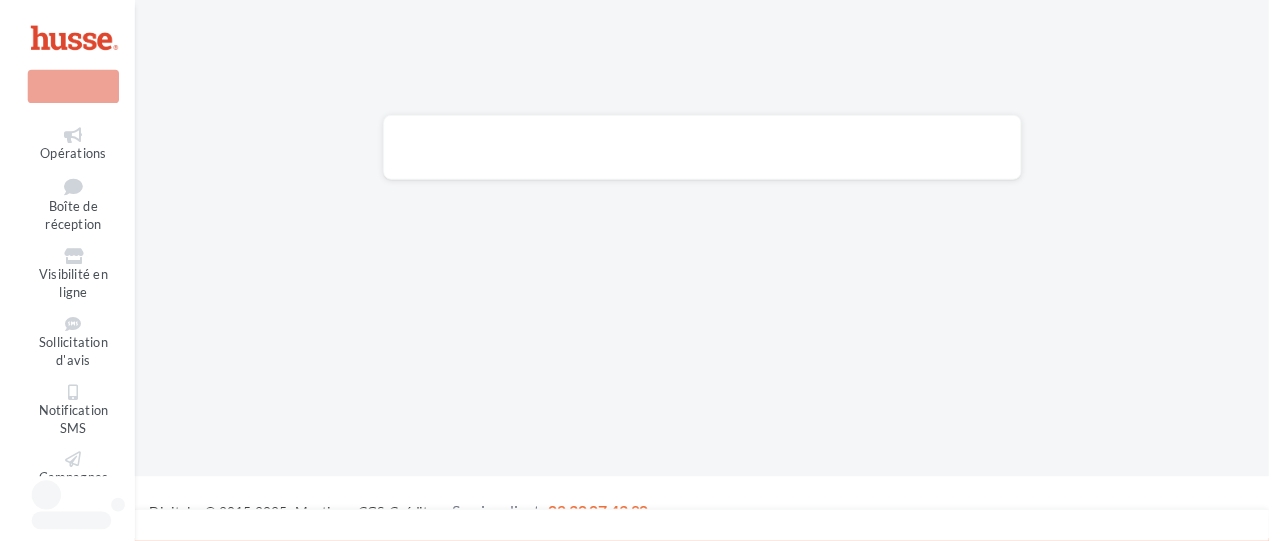 scroll, scrollTop: 0, scrollLeft: 0, axis: both 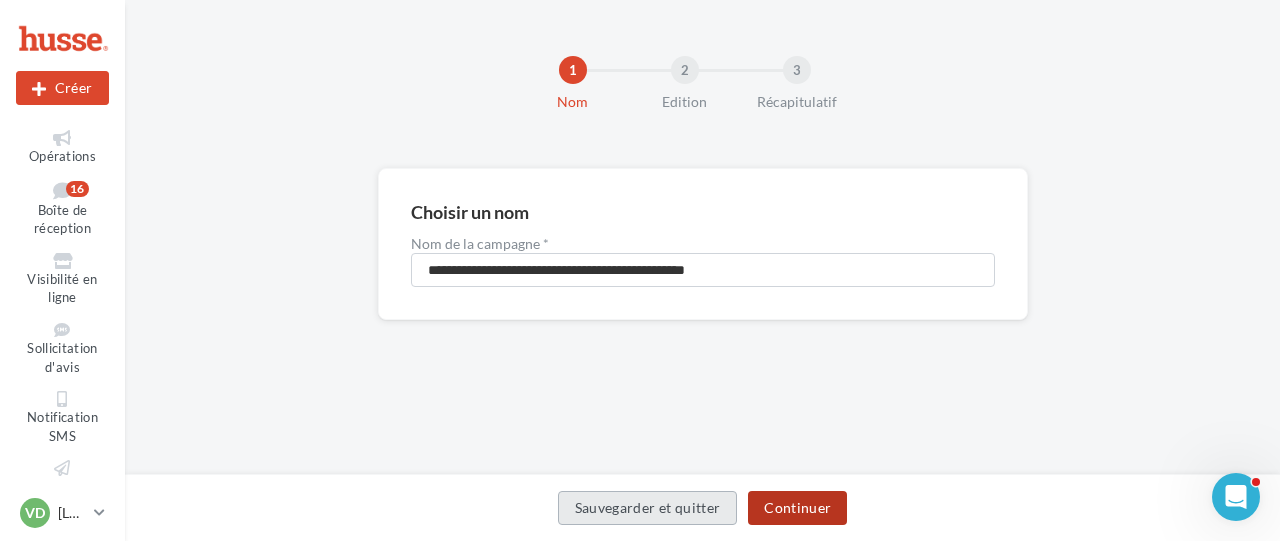 click on "Continuer" at bounding box center (797, 508) 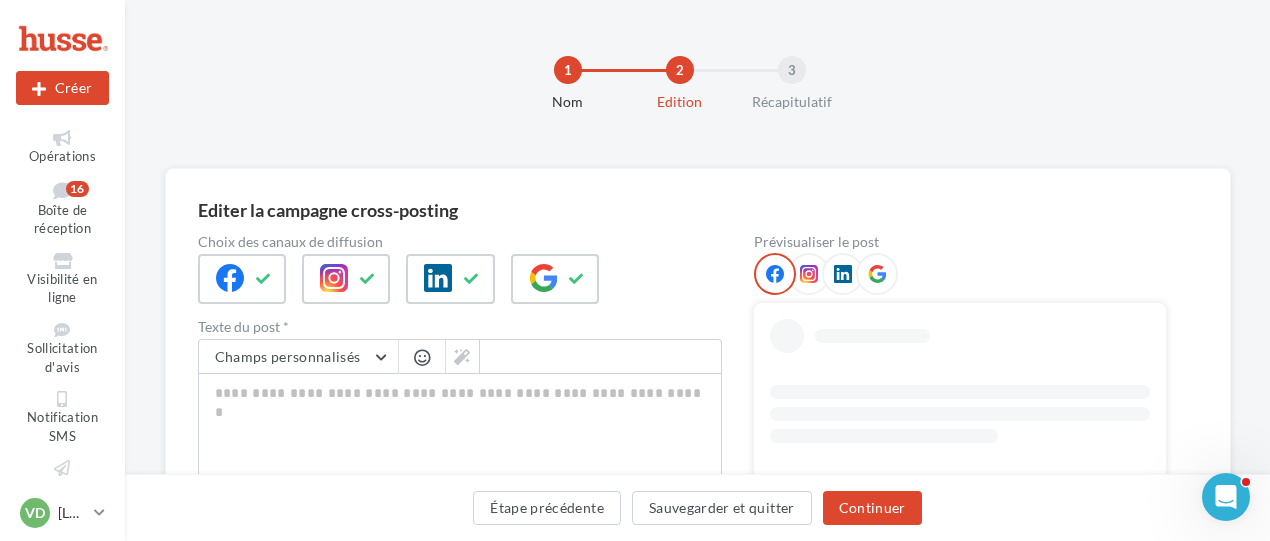 scroll, scrollTop: 100, scrollLeft: 0, axis: vertical 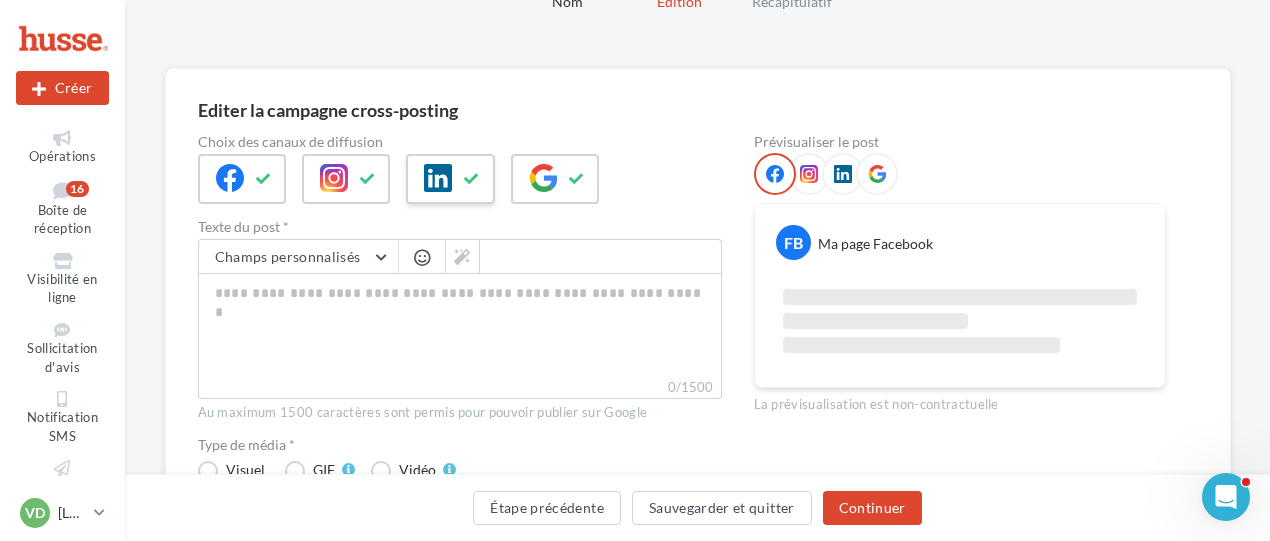 click at bounding box center [438, 178] 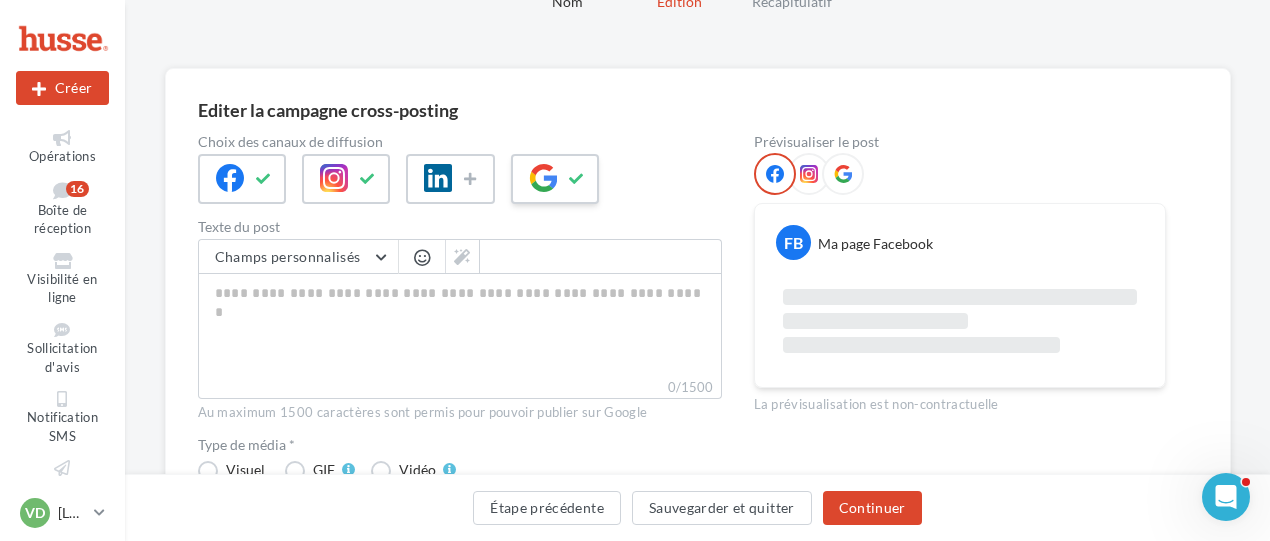 click at bounding box center [543, 178] 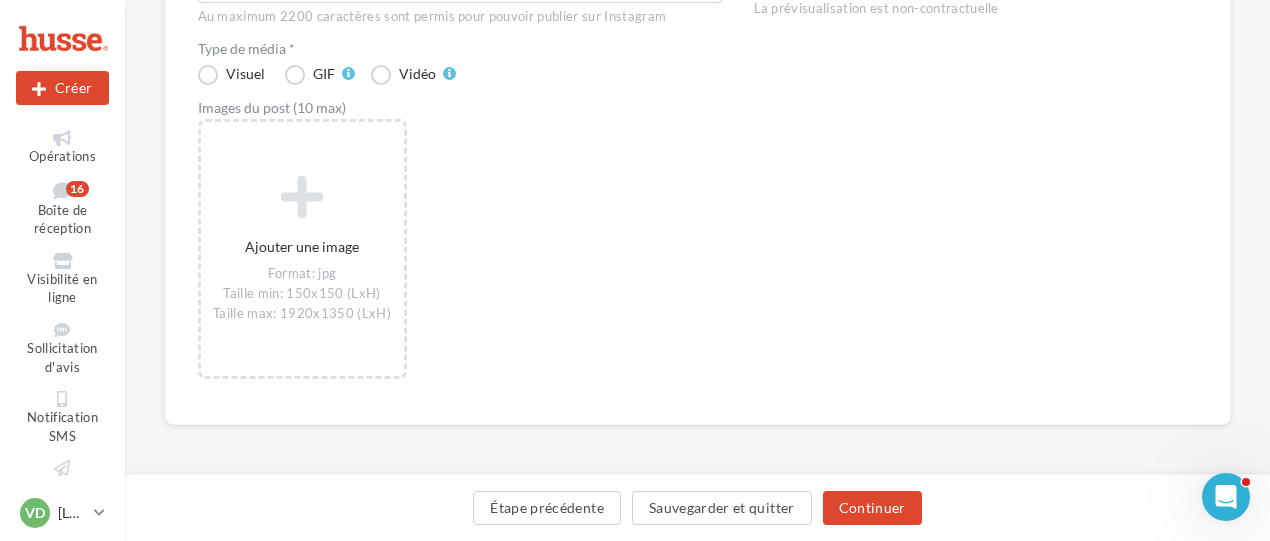 scroll, scrollTop: 296, scrollLeft: 0, axis: vertical 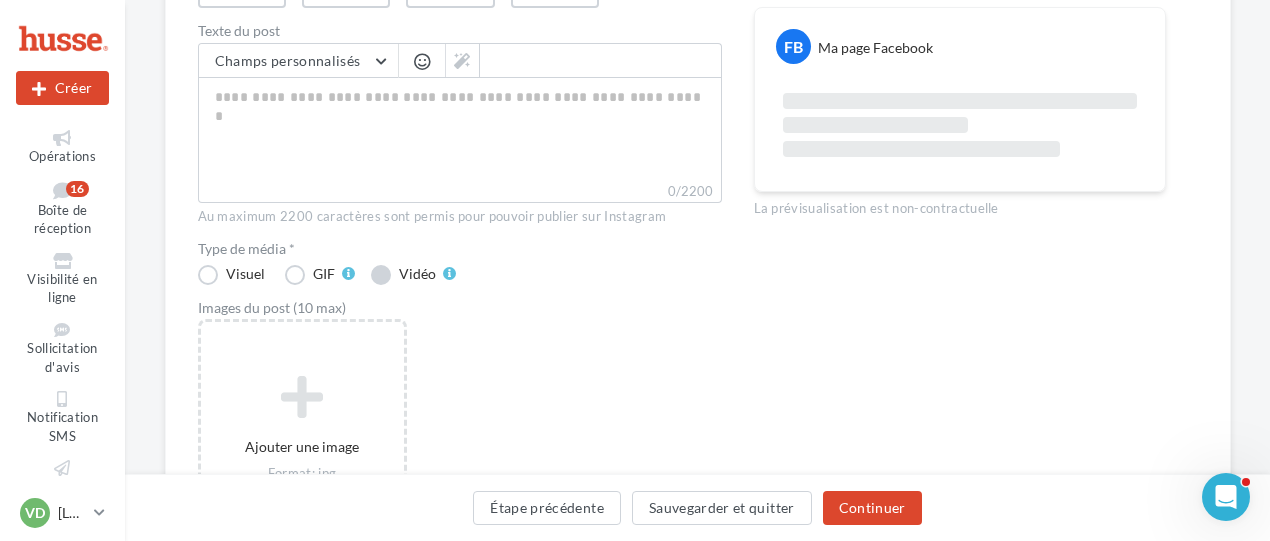 click on "Vidéo" at bounding box center [413, 275] 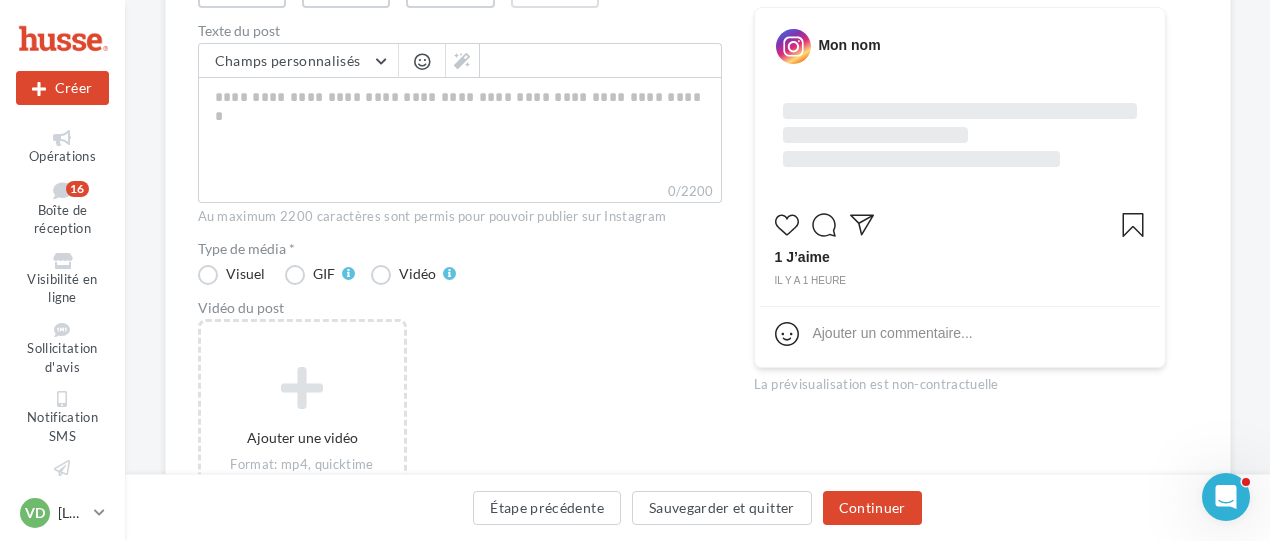 scroll, scrollTop: 396, scrollLeft: 0, axis: vertical 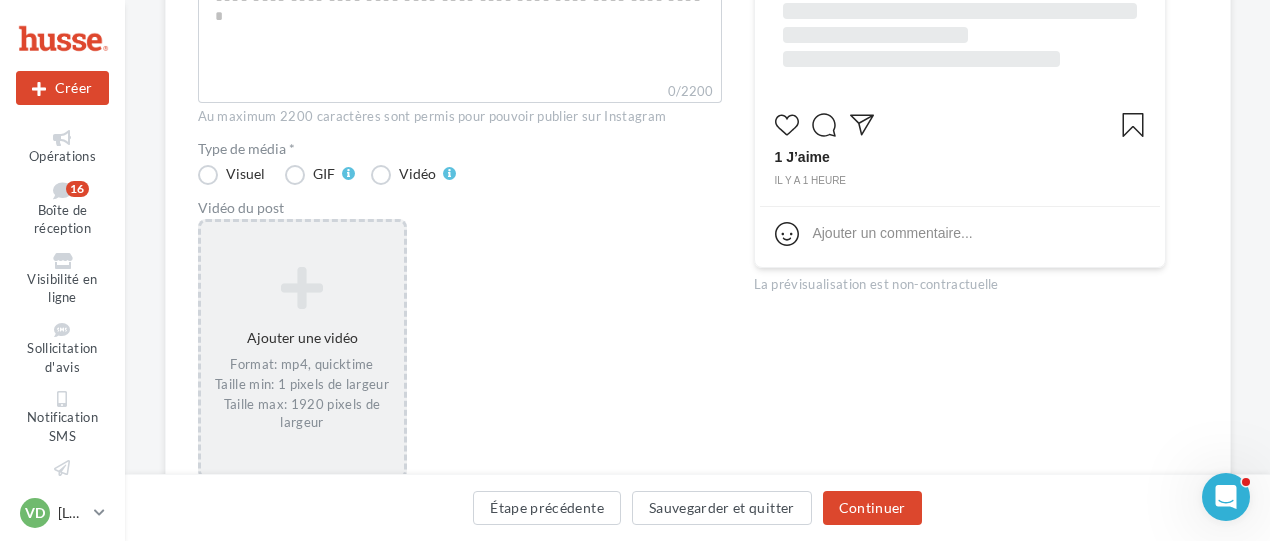 click on "Ajouter une vidéo     Format: mp4, quicktime   Taille min: 1 pixels de largeur   Taille max: 1920 pixels de largeur" at bounding box center [302, 349] 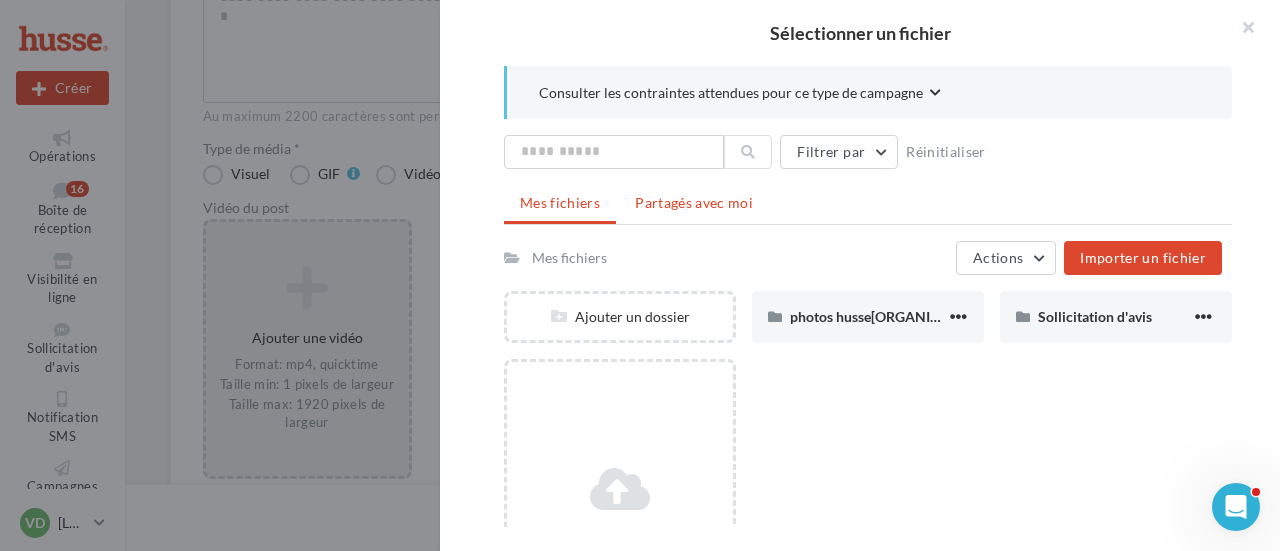 click on "Partagés avec moi" at bounding box center (560, 202) 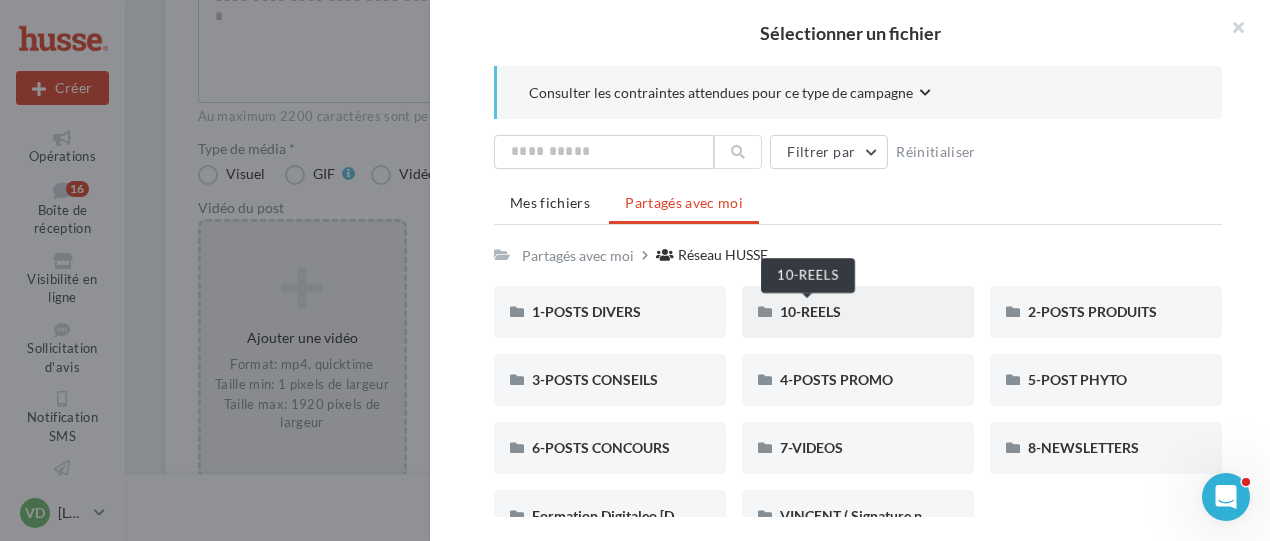 click on "10-REELS" at bounding box center (810, 311) 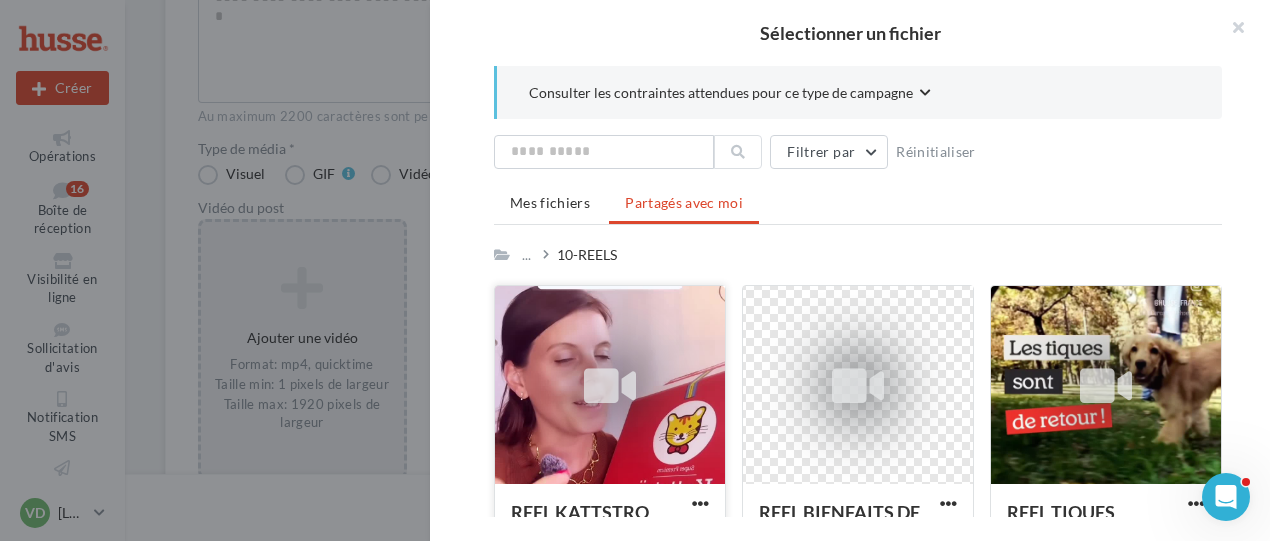 click at bounding box center (610, 386) 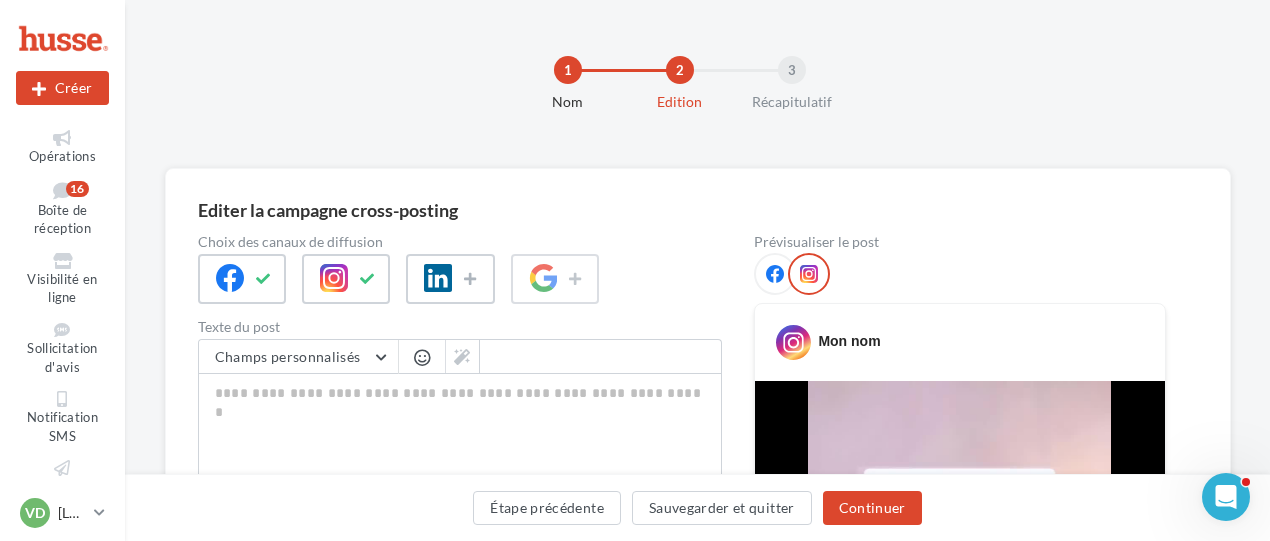 scroll, scrollTop: 200, scrollLeft: 0, axis: vertical 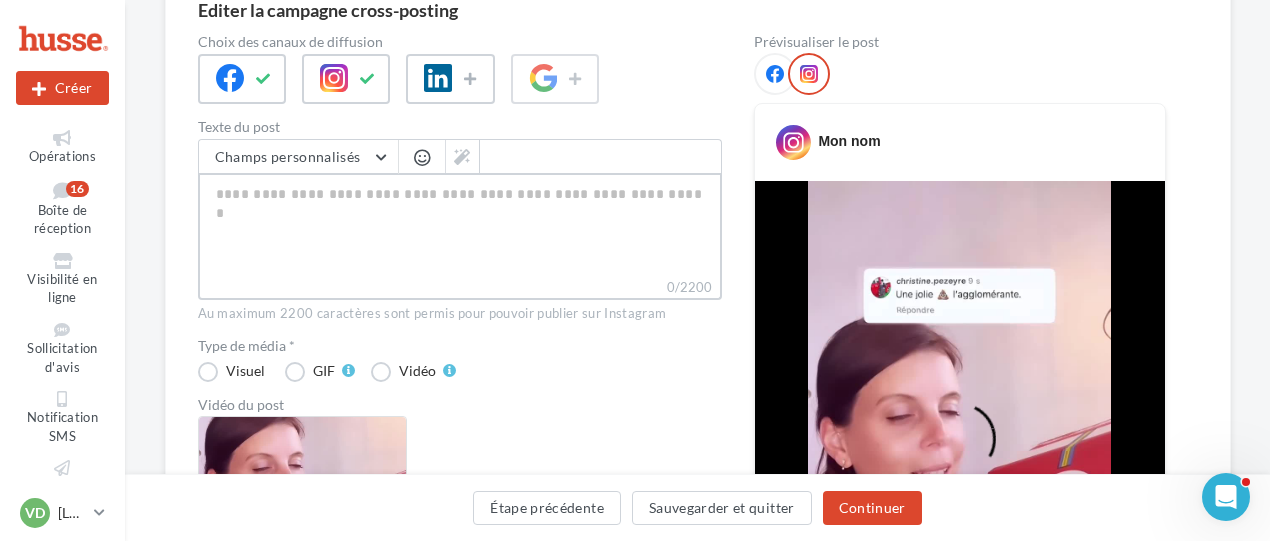 click on "0/2200" at bounding box center [460, 225] 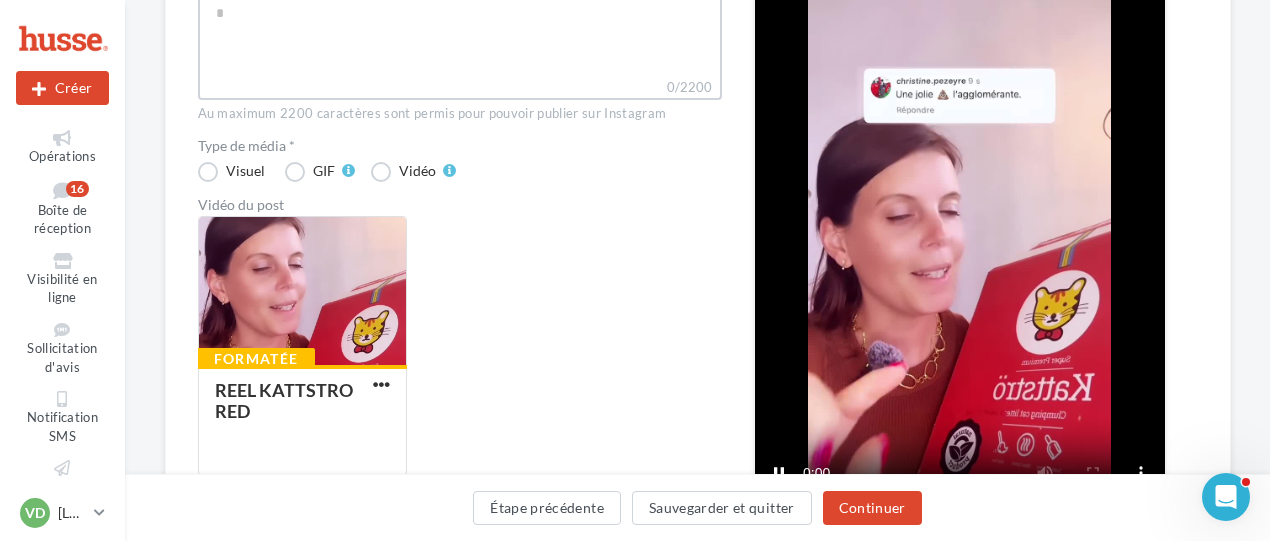 scroll, scrollTop: 500, scrollLeft: 0, axis: vertical 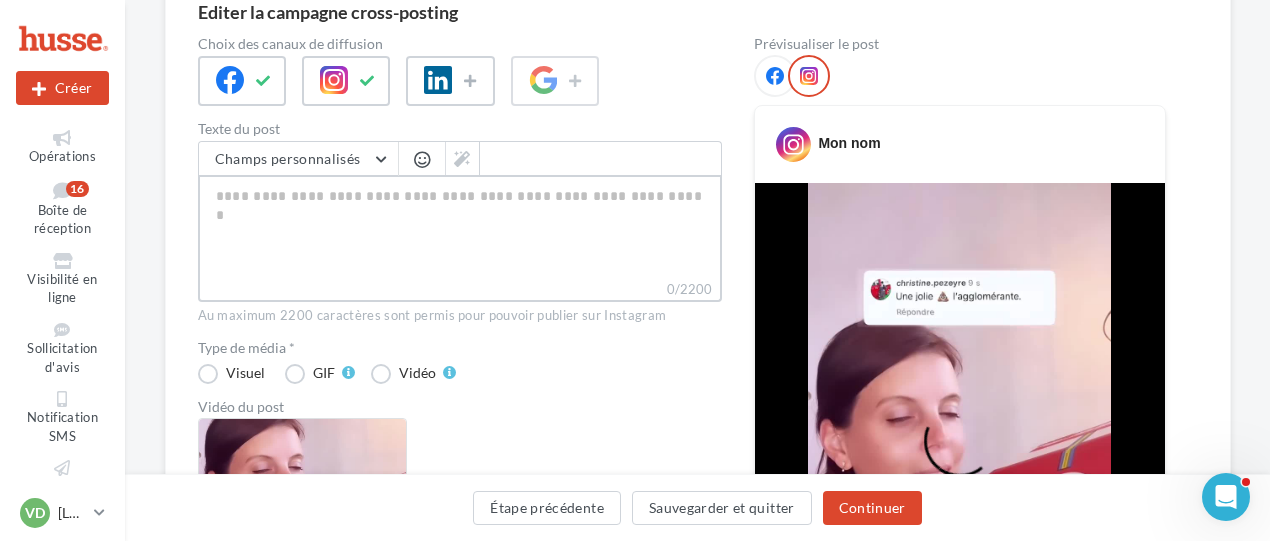 click on "0/2200" at bounding box center (460, 227) 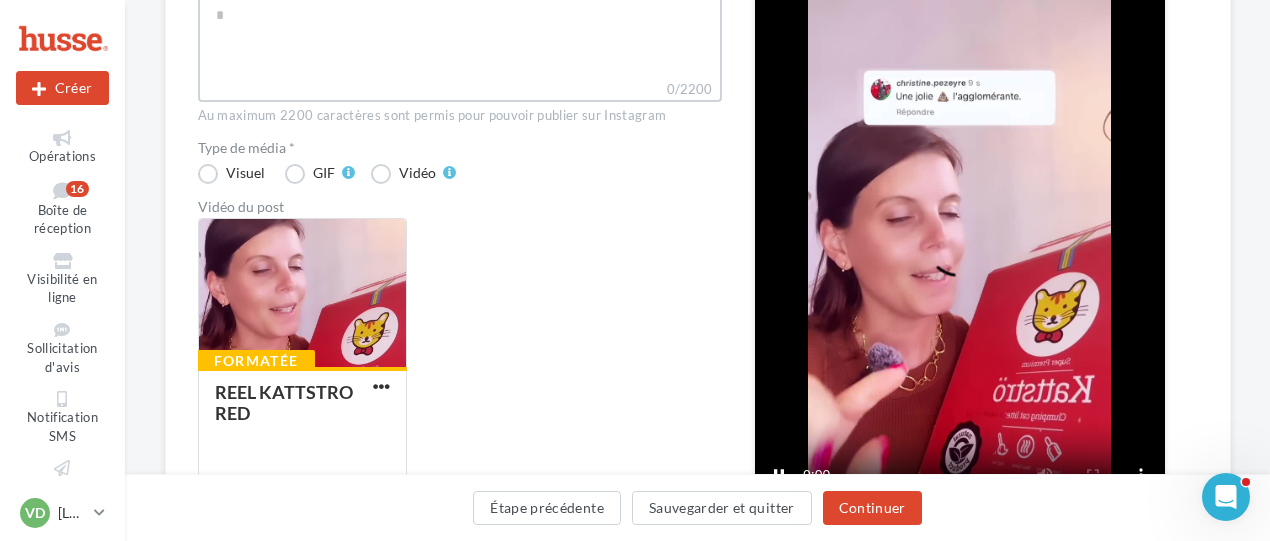 scroll, scrollTop: 498, scrollLeft: 0, axis: vertical 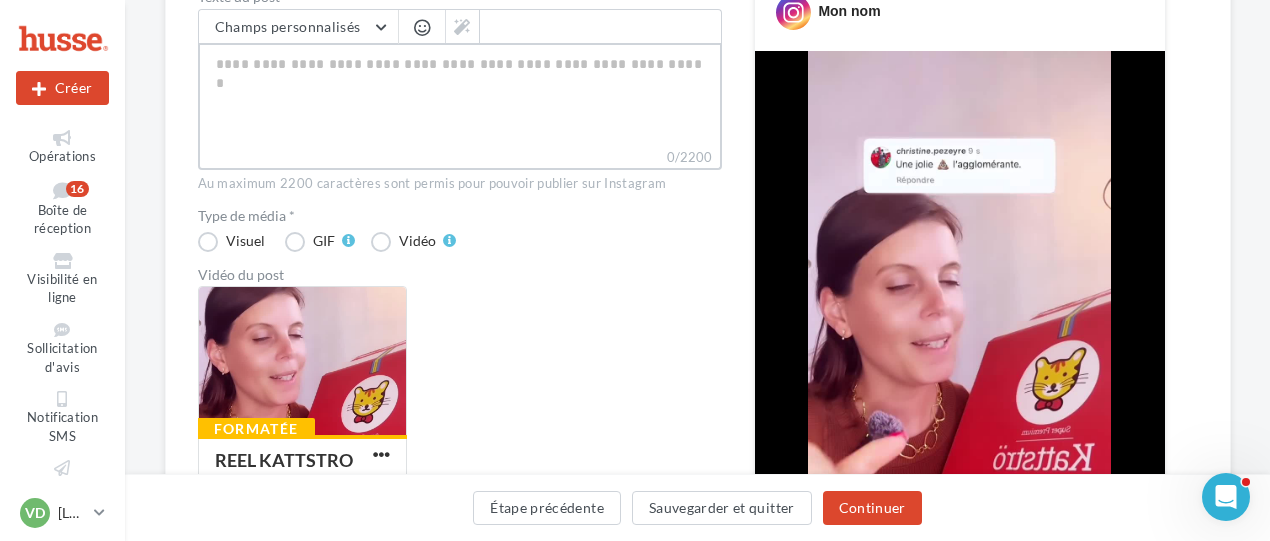 click on "0/2200" at bounding box center (460, 95) 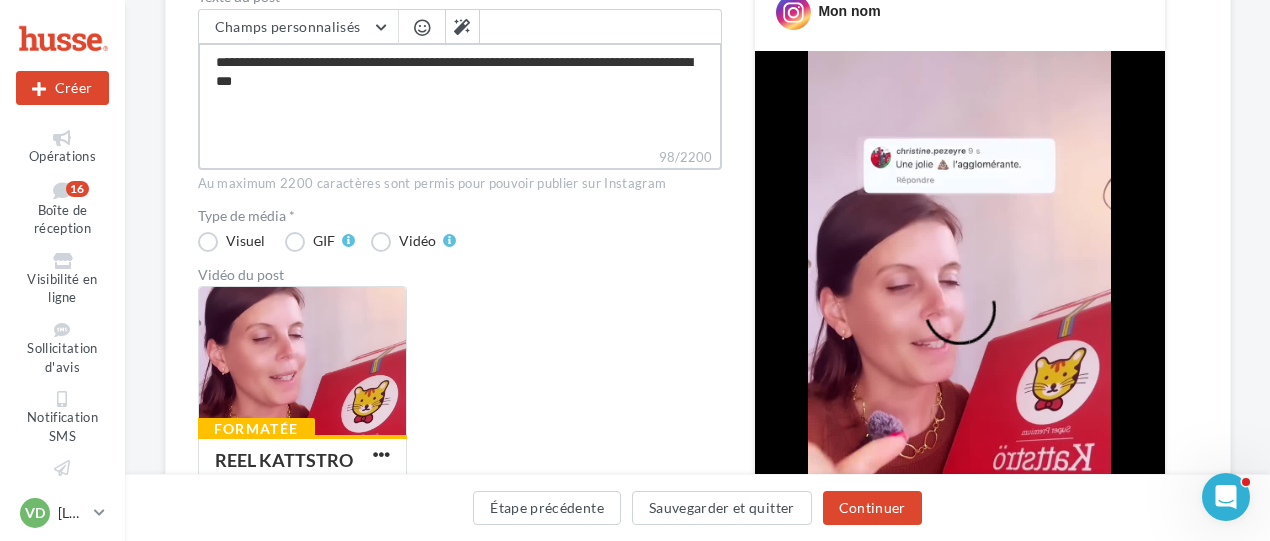 drag, startPoint x: 310, startPoint y: 61, endPoint x: 659, endPoint y: 98, distance: 350.95584 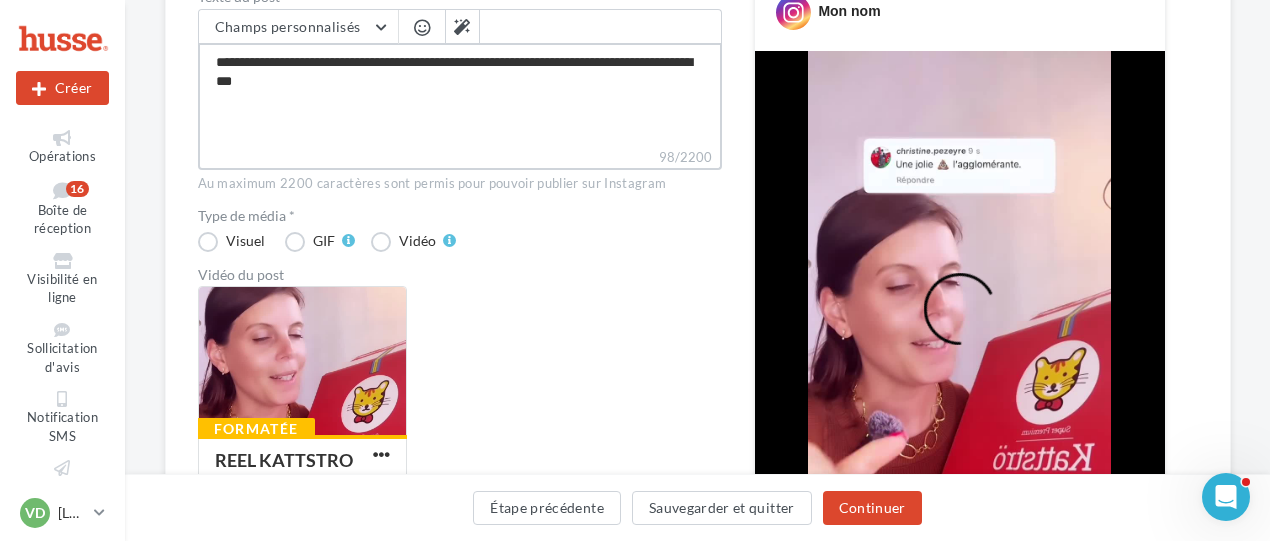click on "**********" at bounding box center [460, 95] 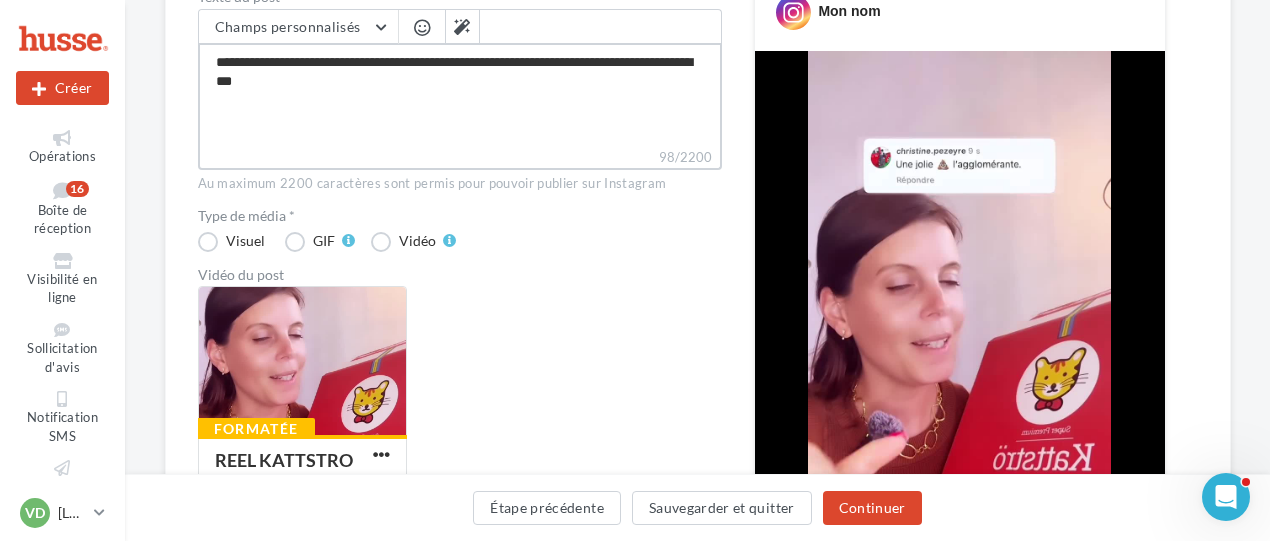 drag, startPoint x: 360, startPoint y: 90, endPoint x: 182, endPoint y: 47, distance: 183.12018 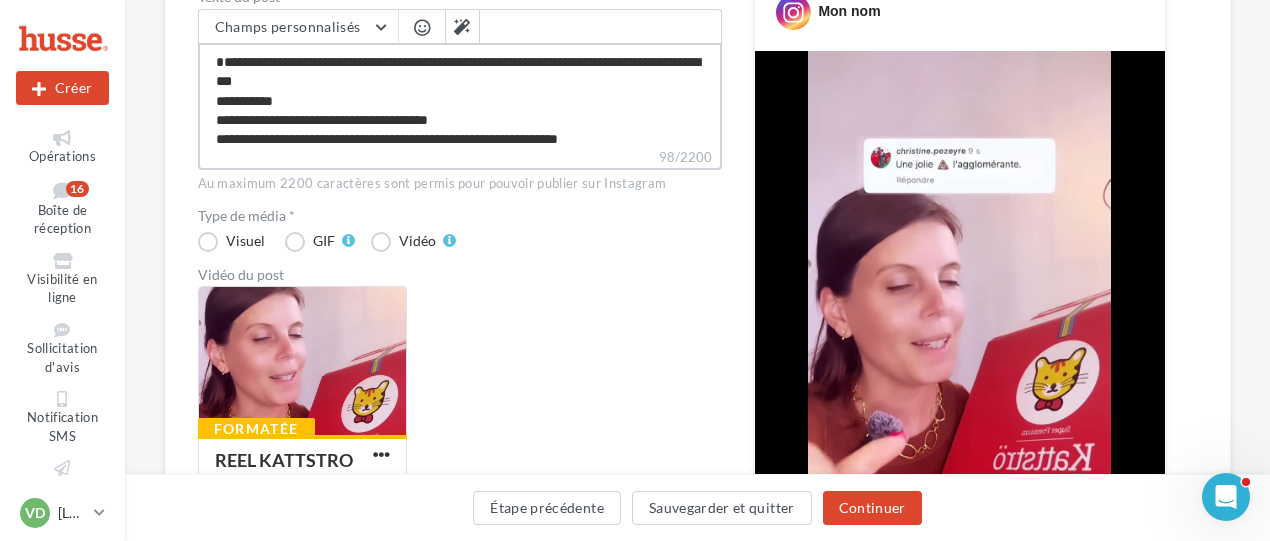 scroll, scrollTop: 66, scrollLeft: 0, axis: vertical 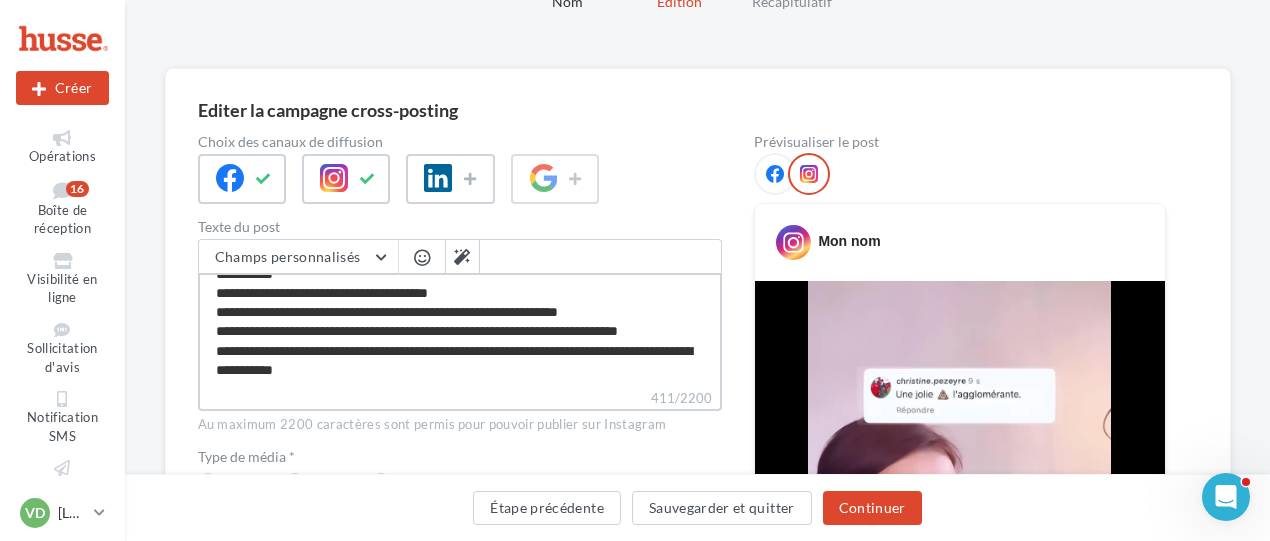 click on "**********" at bounding box center [460, 330] 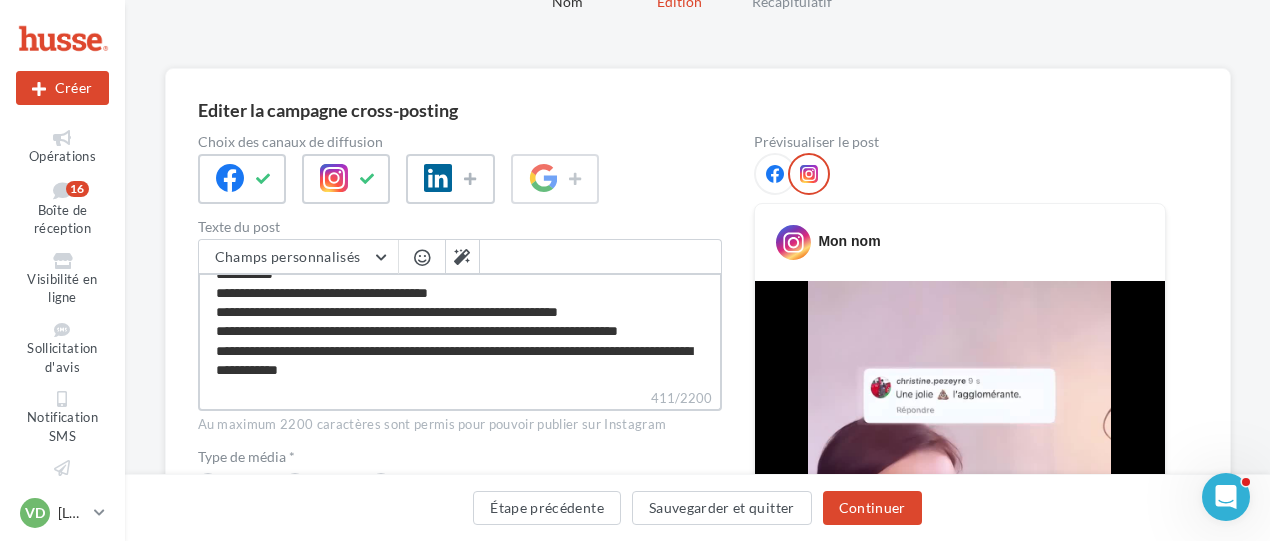 scroll, scrollTop: 86, scrollLeft: 0, axis: vertical 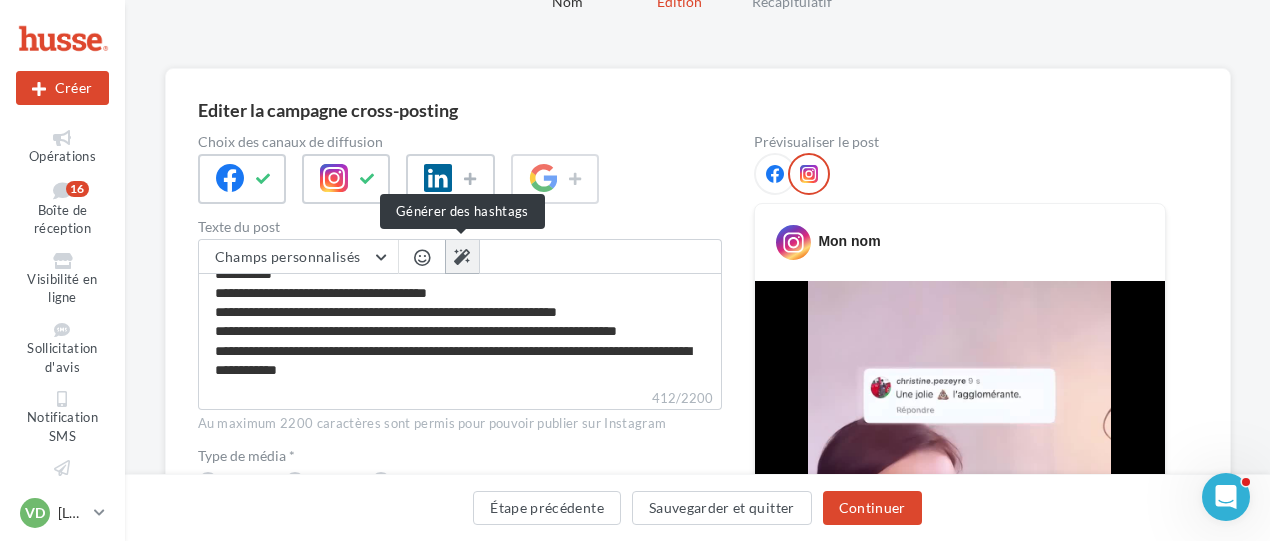 click at bounding box center [462, 257] 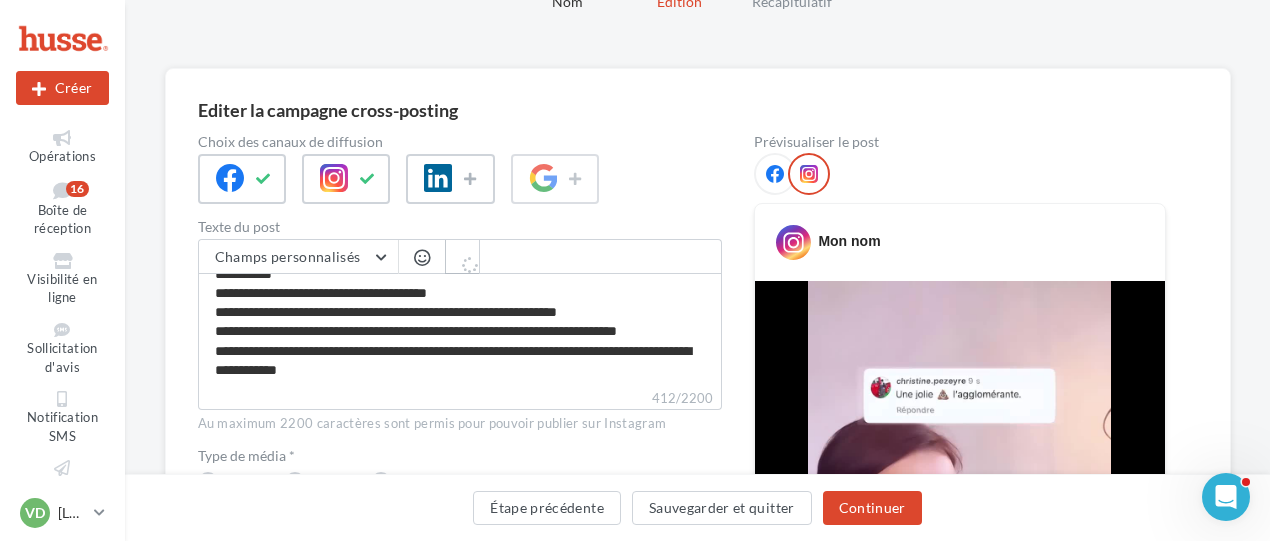 scroll, scrollTop: 94, scrollLeft: 0, axis: vertical 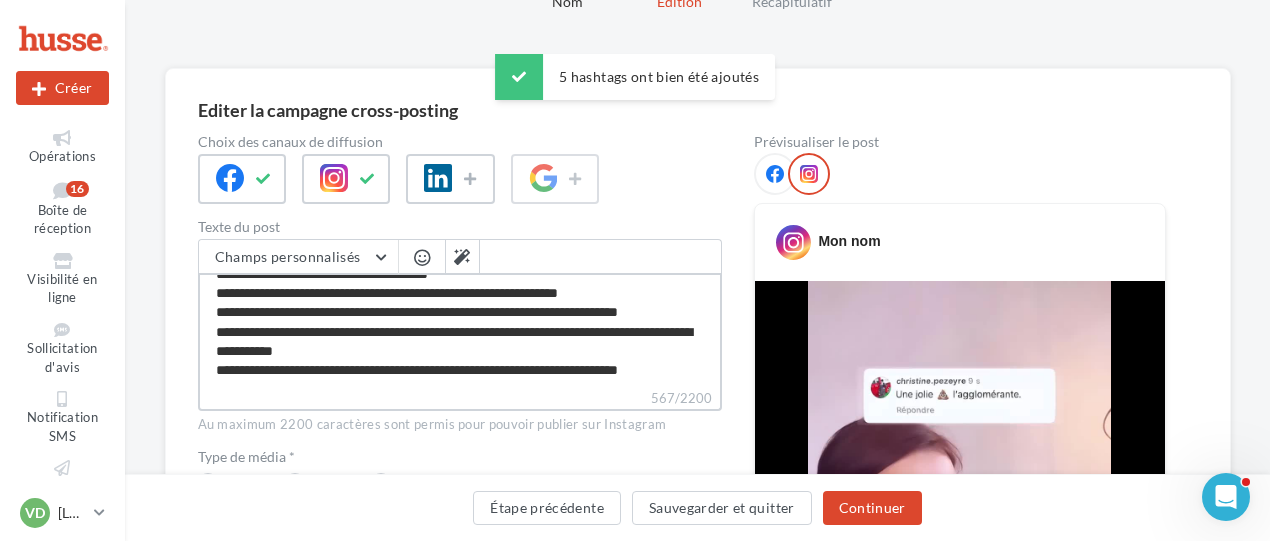 click on "**********" at bounding box center (460, 330) 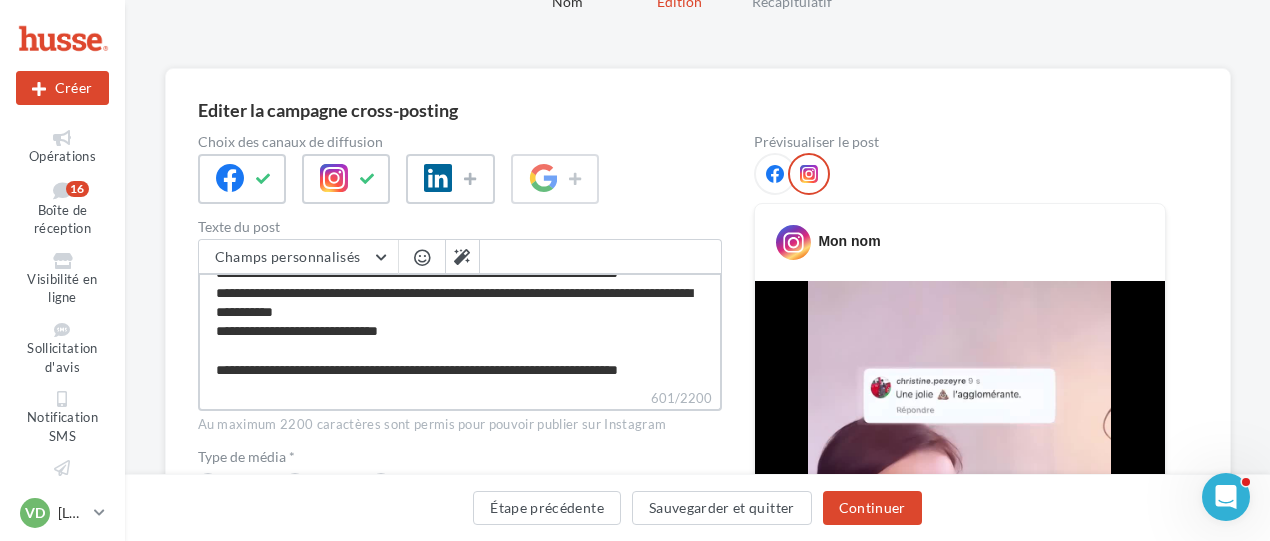 scroll, scrollTop: 0, scrollLeft: 0, axis: both 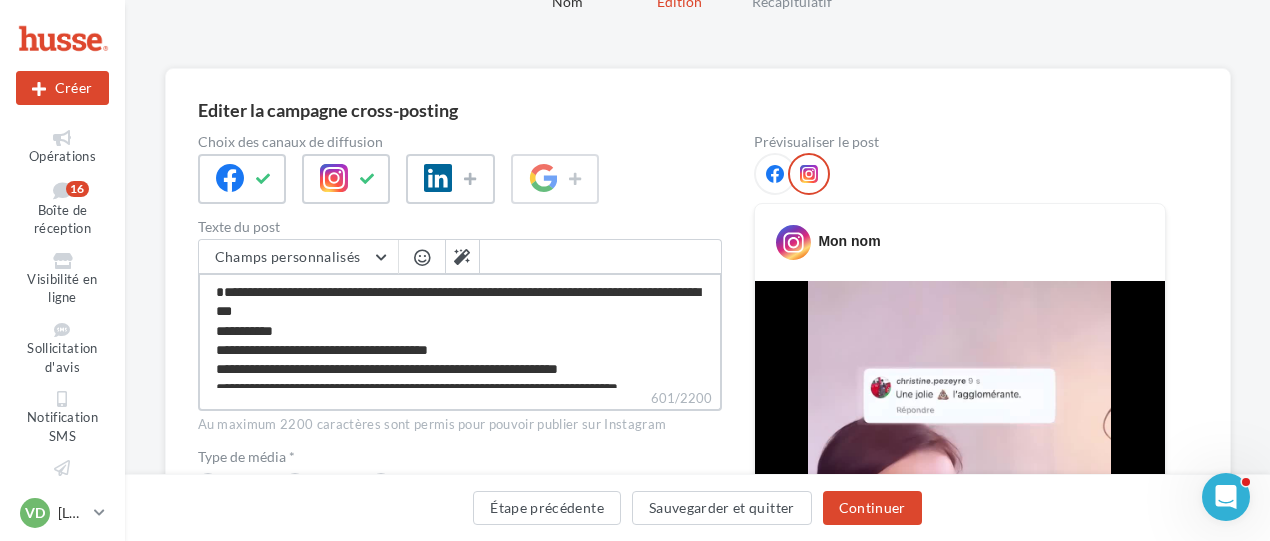drag, startPoint x: 282, startPoint y: 335, endPoint x: 201, endPoint y: 326, distance: 81.49847 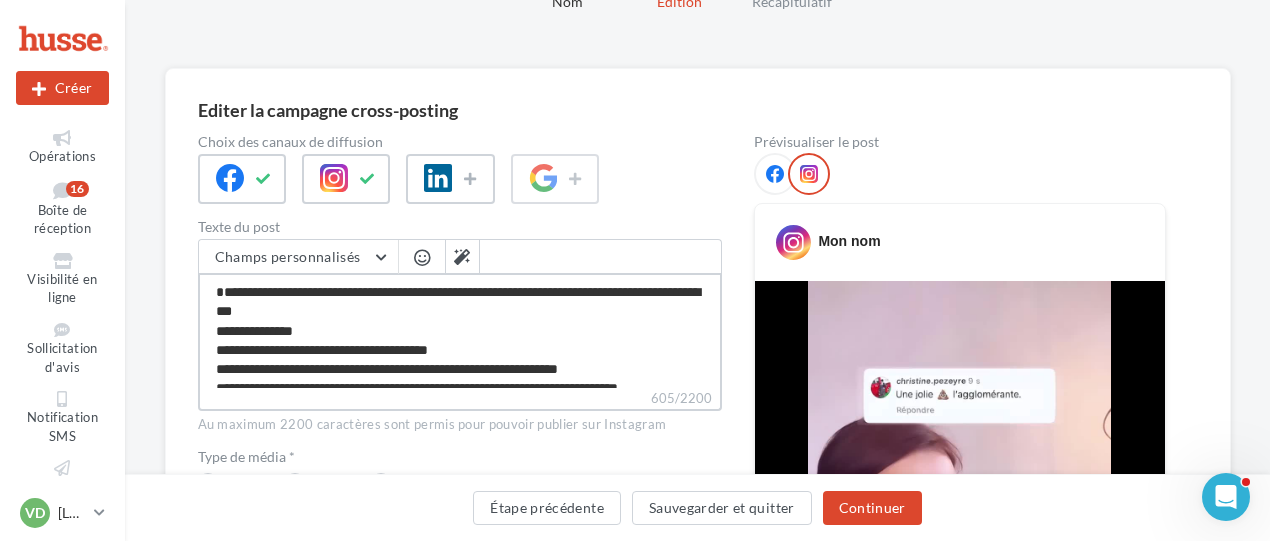 click on "**********" at bounding box center [460, 330] 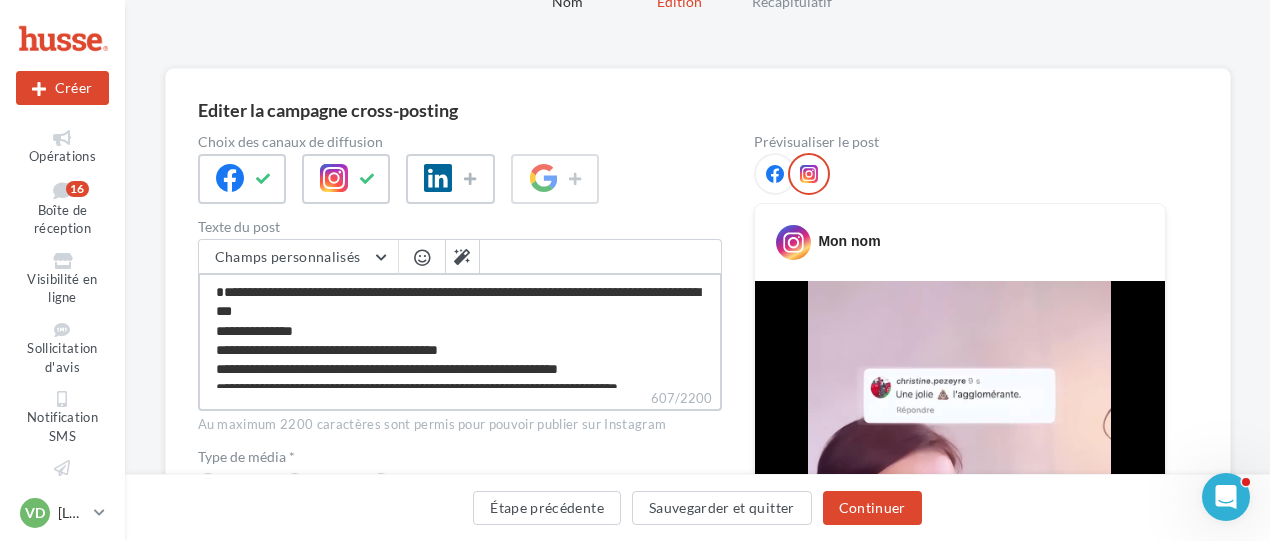 click on "**********" at bounding box center (460, 330) 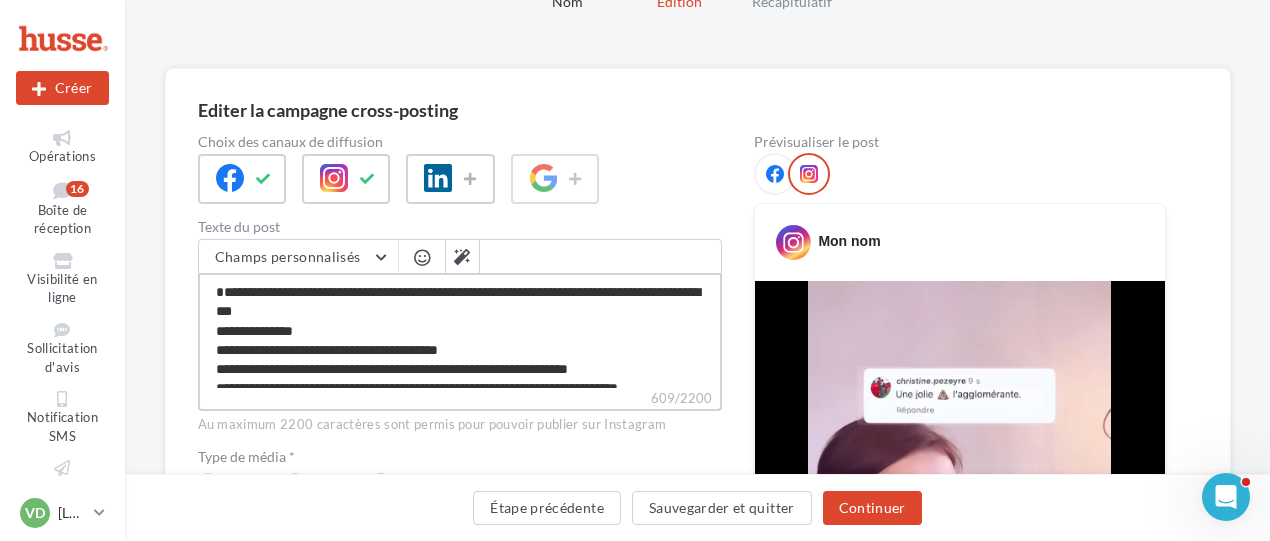 scroll, scrollTop: 100, scrollLeft: 0, axis: vertical 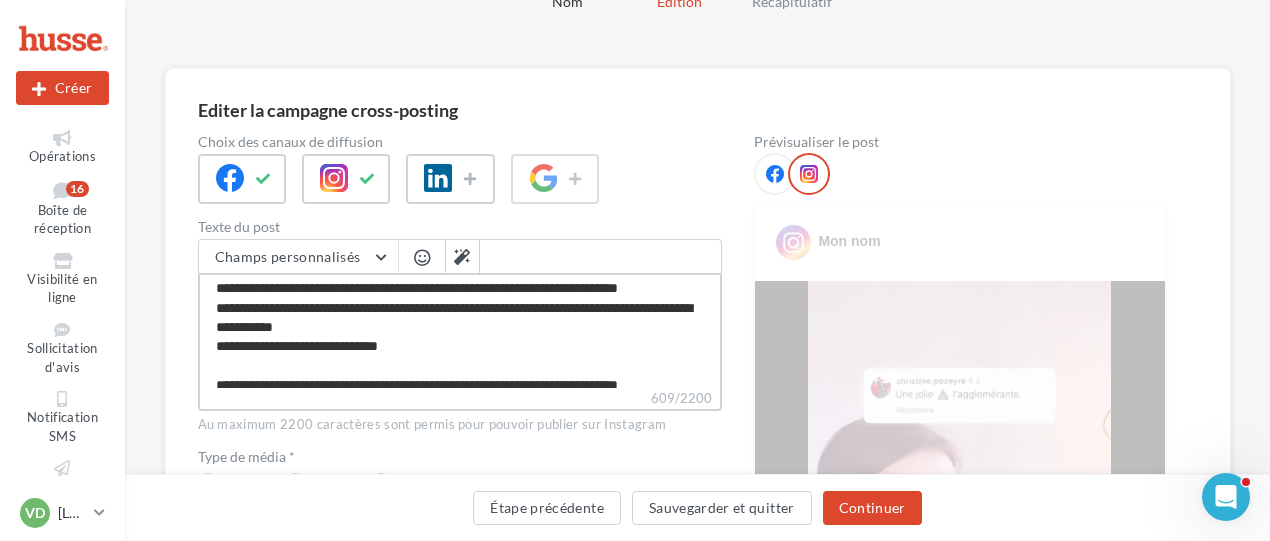 click on "**********" at bounding box center [460, 330] 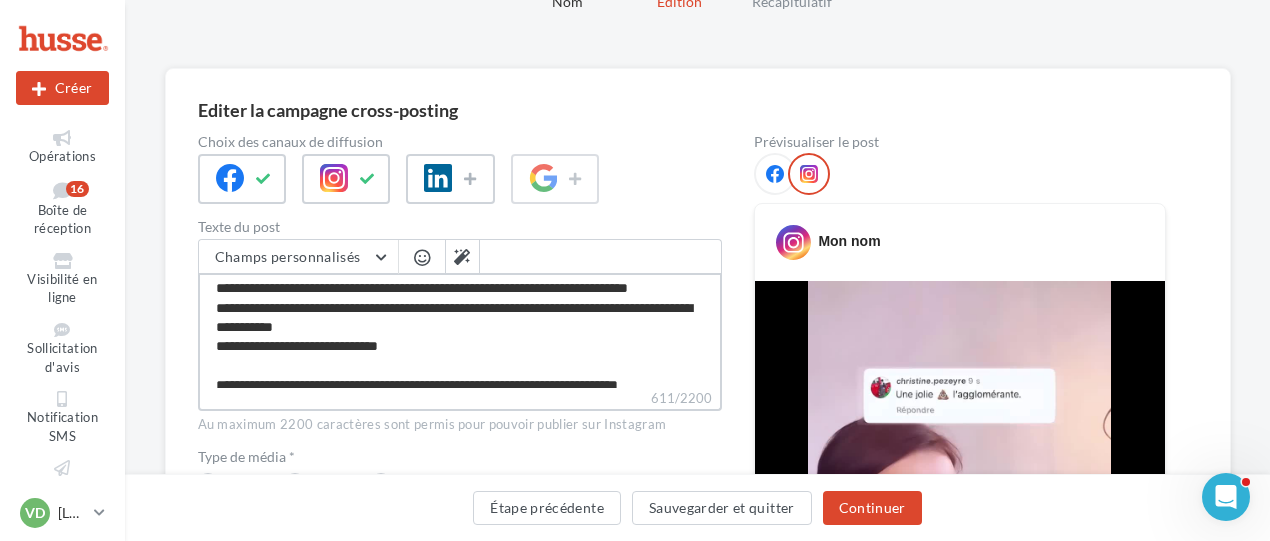 drag, startPoint x: 400, startPoint y: 286, endPoint x: 627, endPoint y: 375, distance: 243.8237 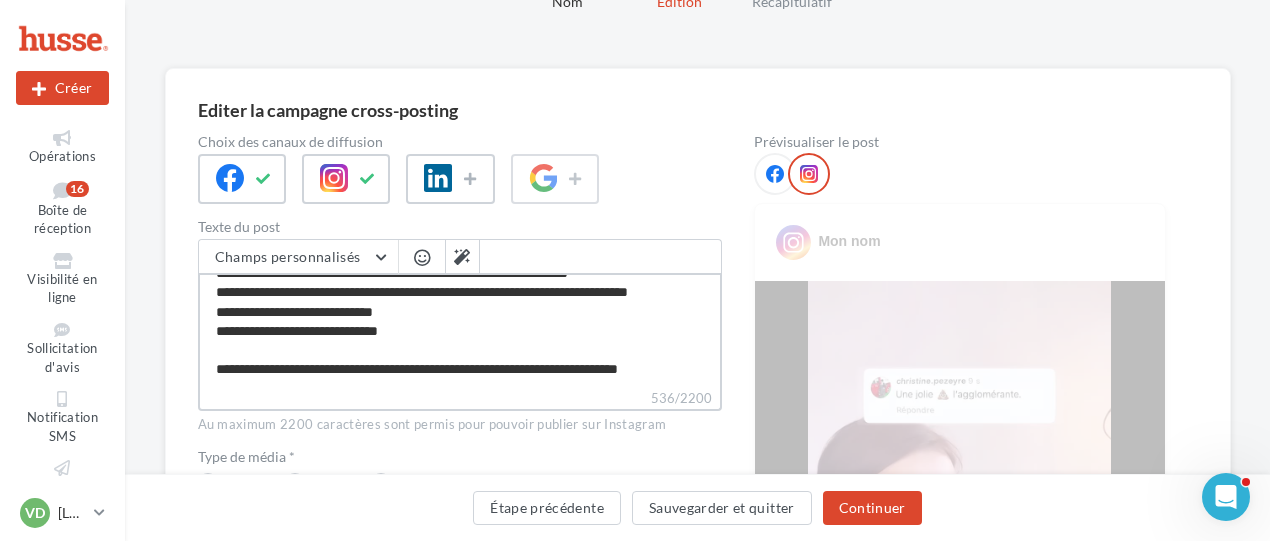 click on "**********" at bounding box center (460, 330) 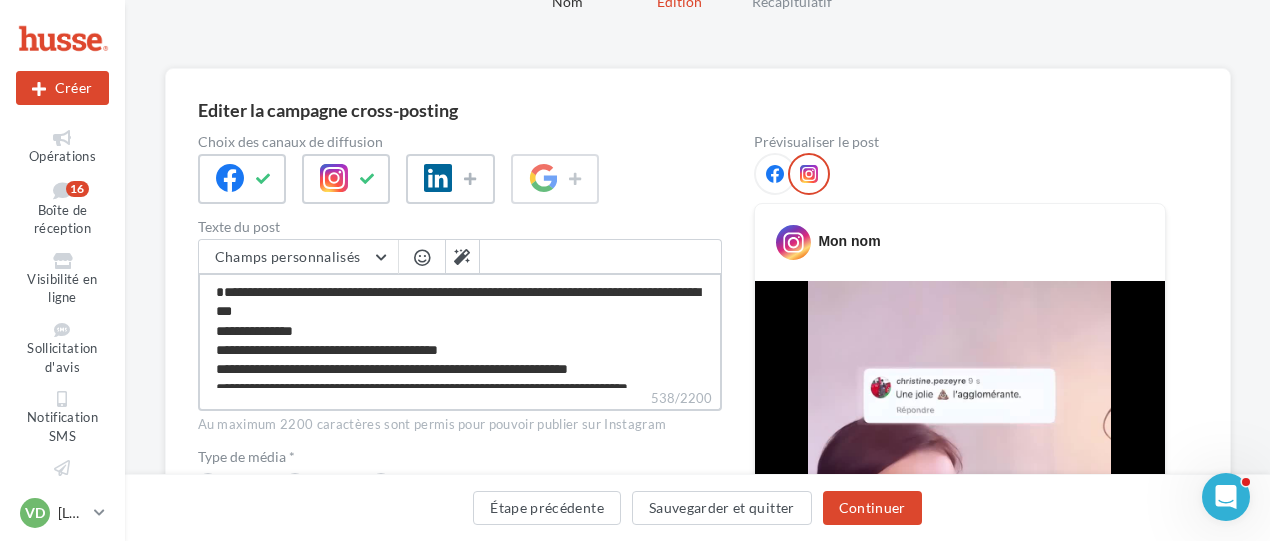 scroll, scrollTop: 134, scrollLeft: 0, axis: vertical 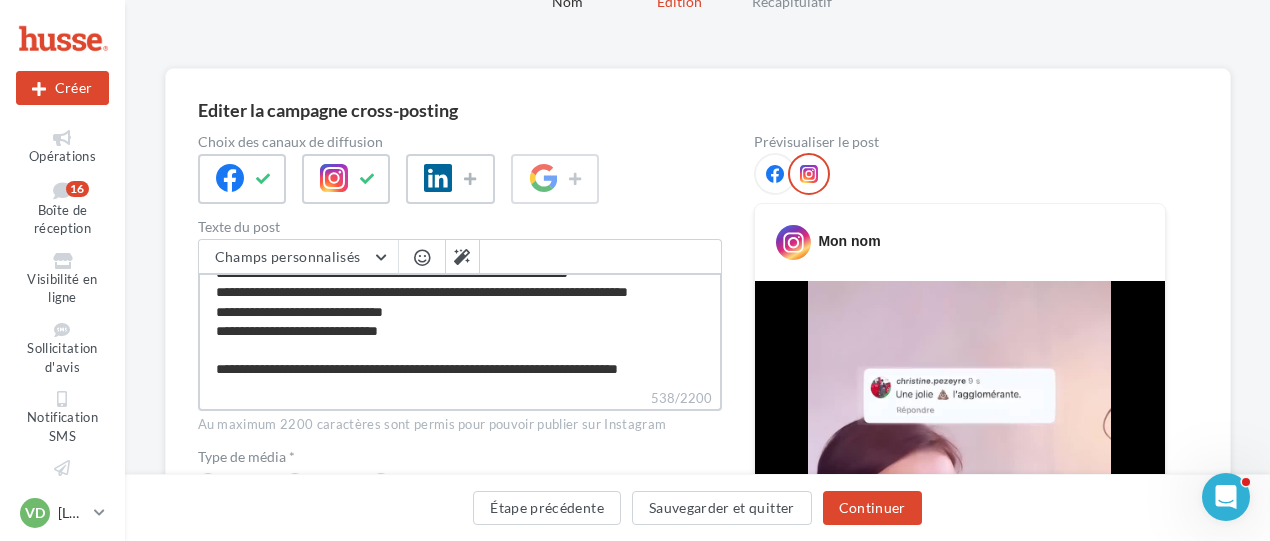 click on "**********" at bounding box center [460, 330] 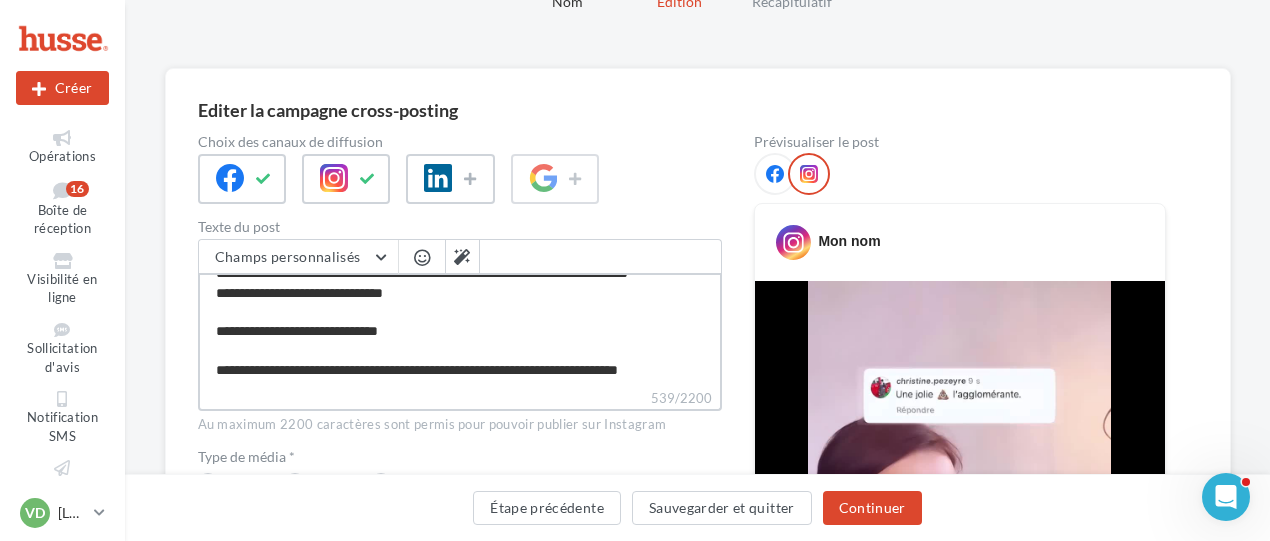 type on "**********" 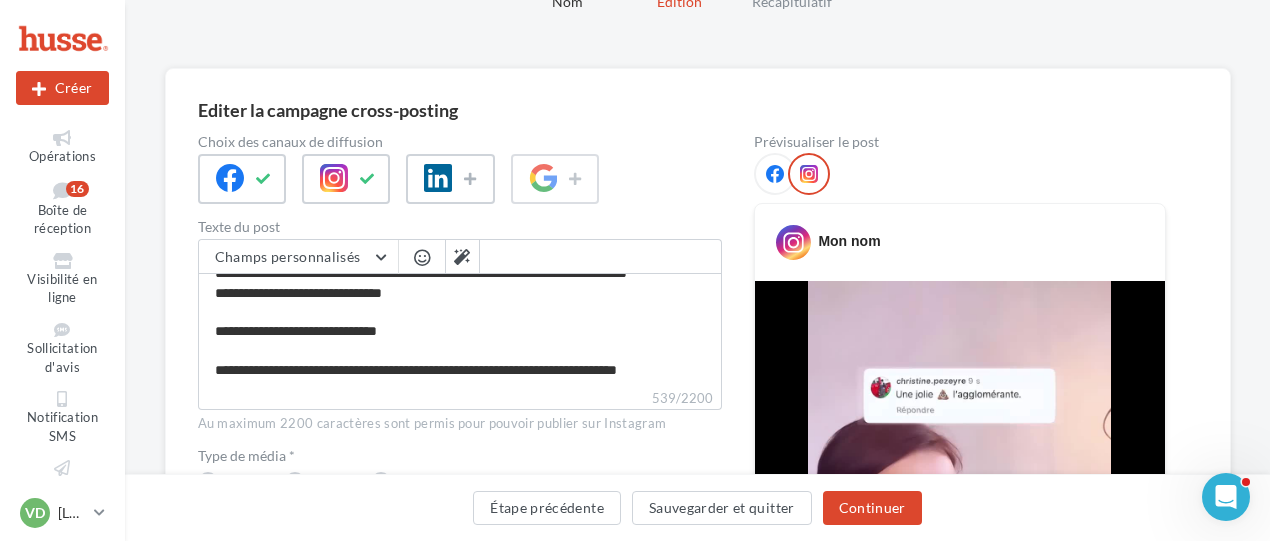 scroll, scrollTop: 132, scrollLeft: 0, axis: vertical 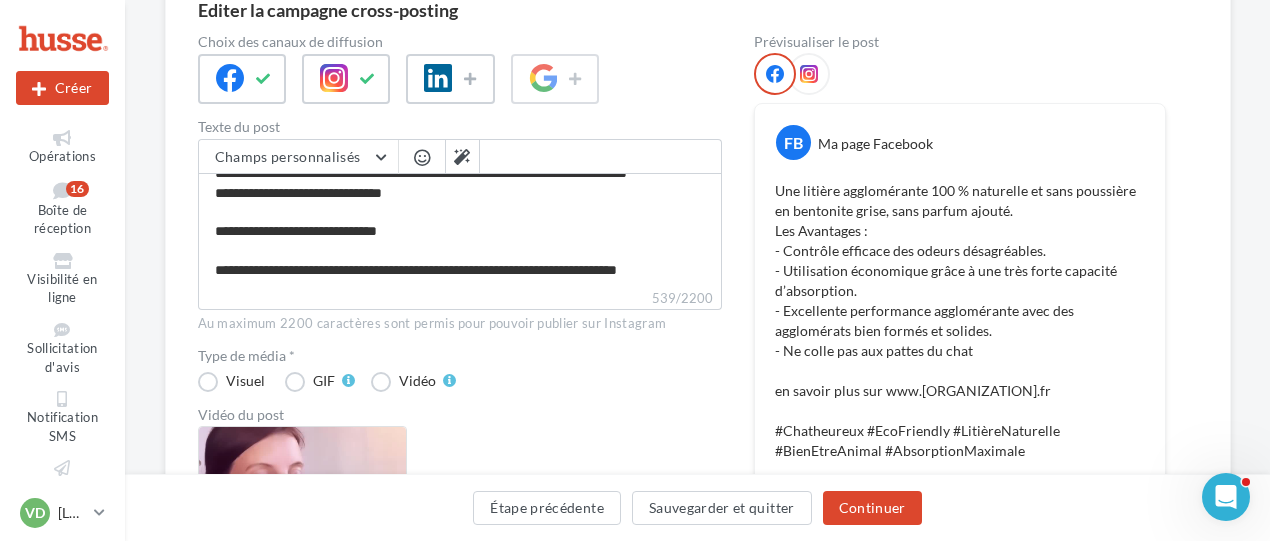 click at bounding box center (809, 74) 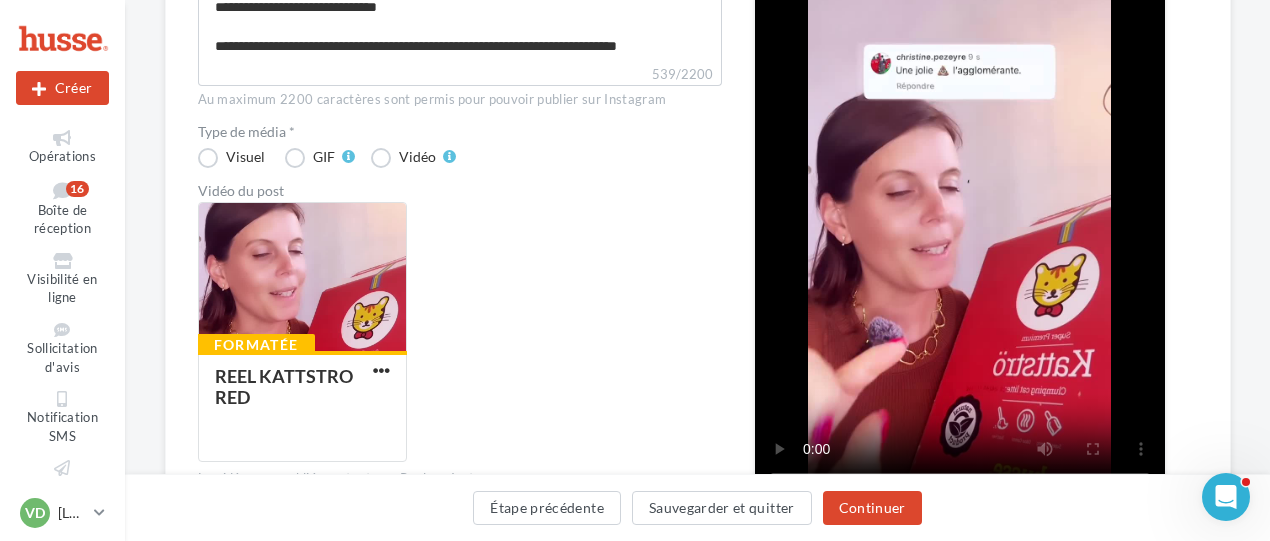 scroll, scrollTop: 724, scrollLeft: 0, axis: vertical 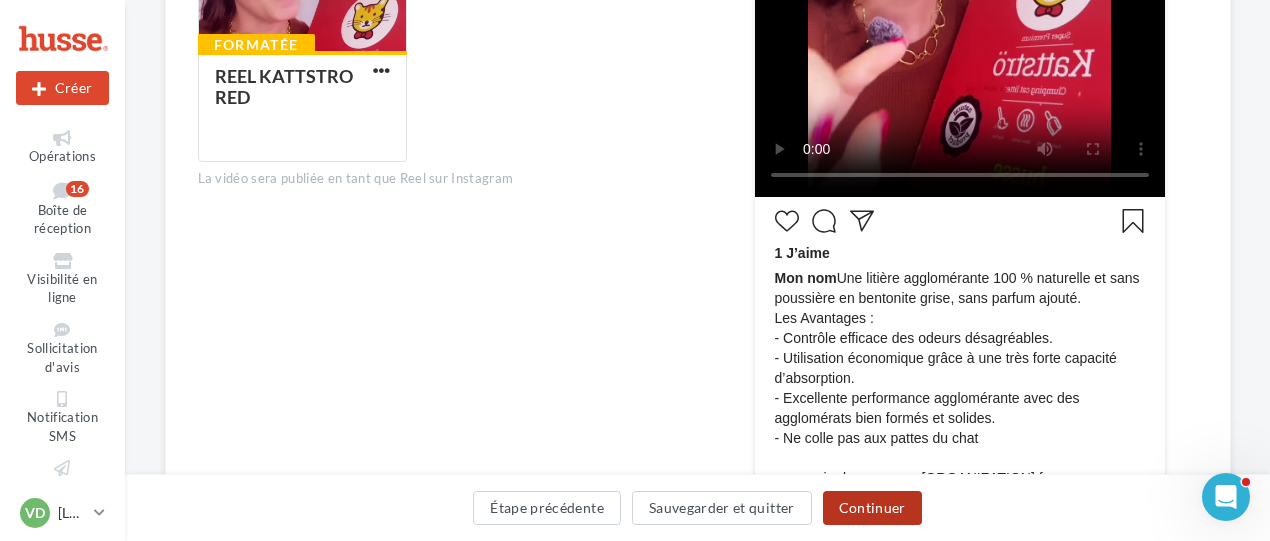 click on "Continuer" at bounding box center [872, 508] 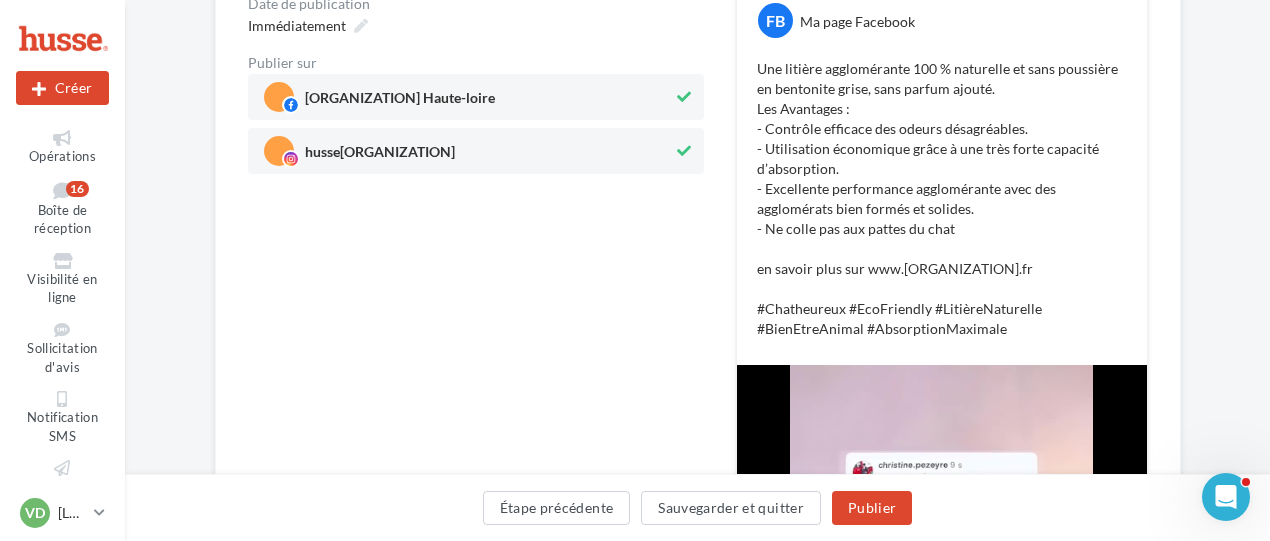 scroll, scrollTop: 104, scrollLeft: 0, axis: vertical 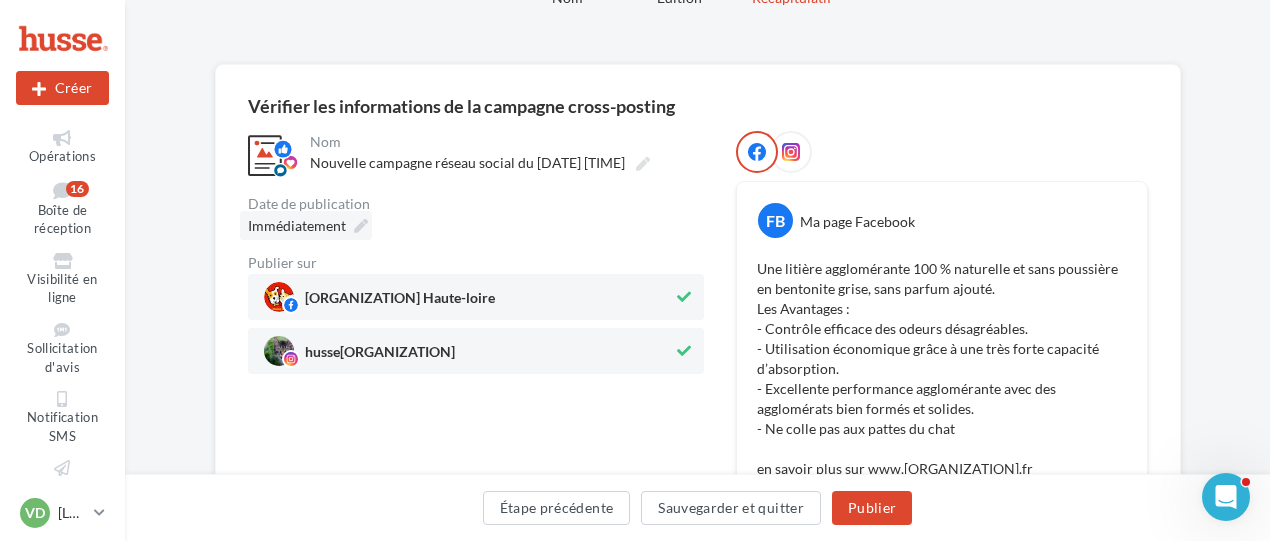 click on "Immédiatement" at bounding box center (306, 225) 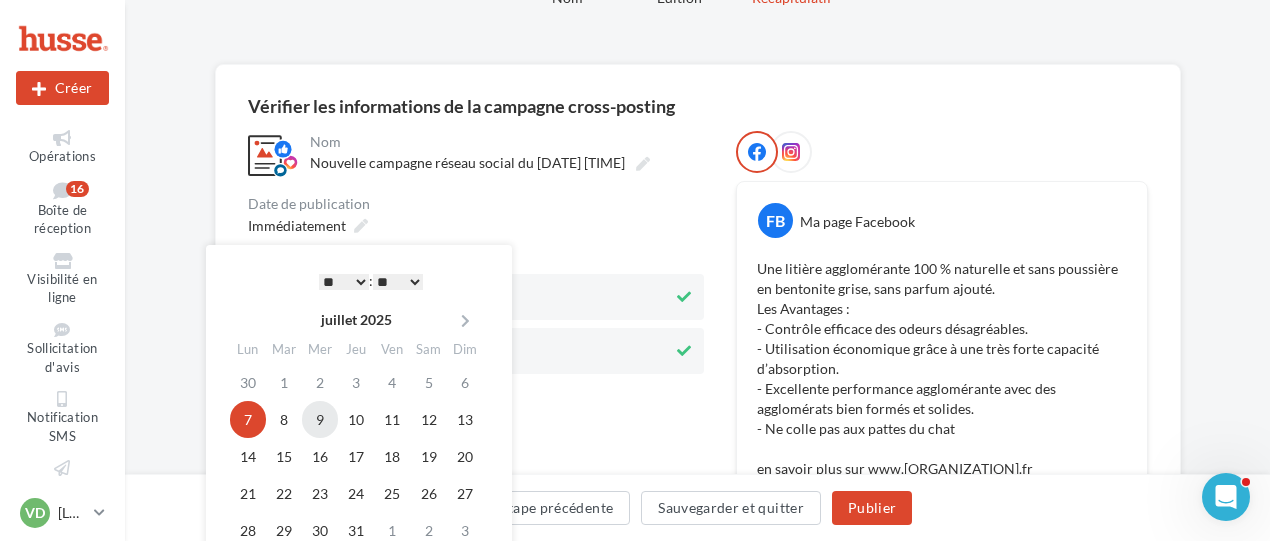 click on "9" at bounding box center [320, 419] 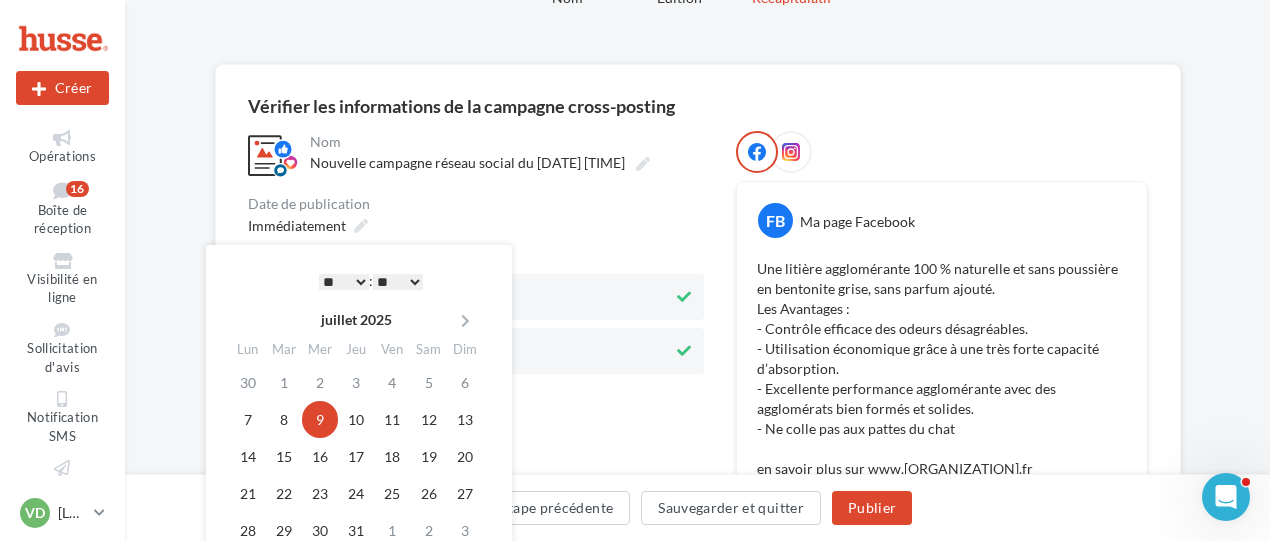click on "* * * * * * * * * * ** ** ** ** ** ** ** ** ** ** ** ** ** **" at bounding box center [344, 282] 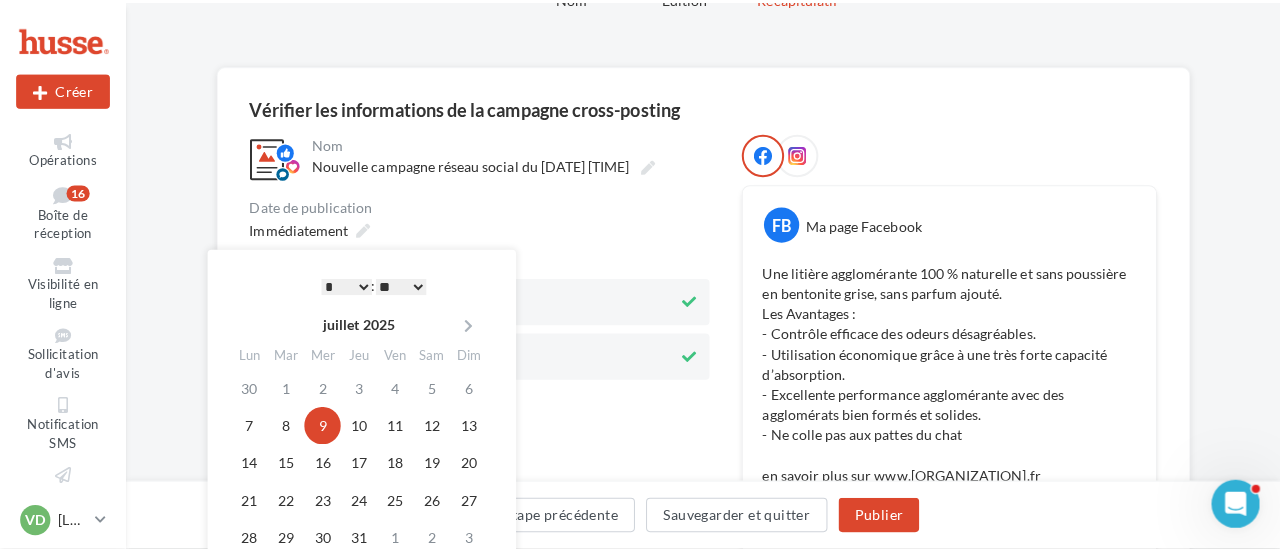 scroll, scrollTop: 304, scrollLeft: 0, axis: vertical 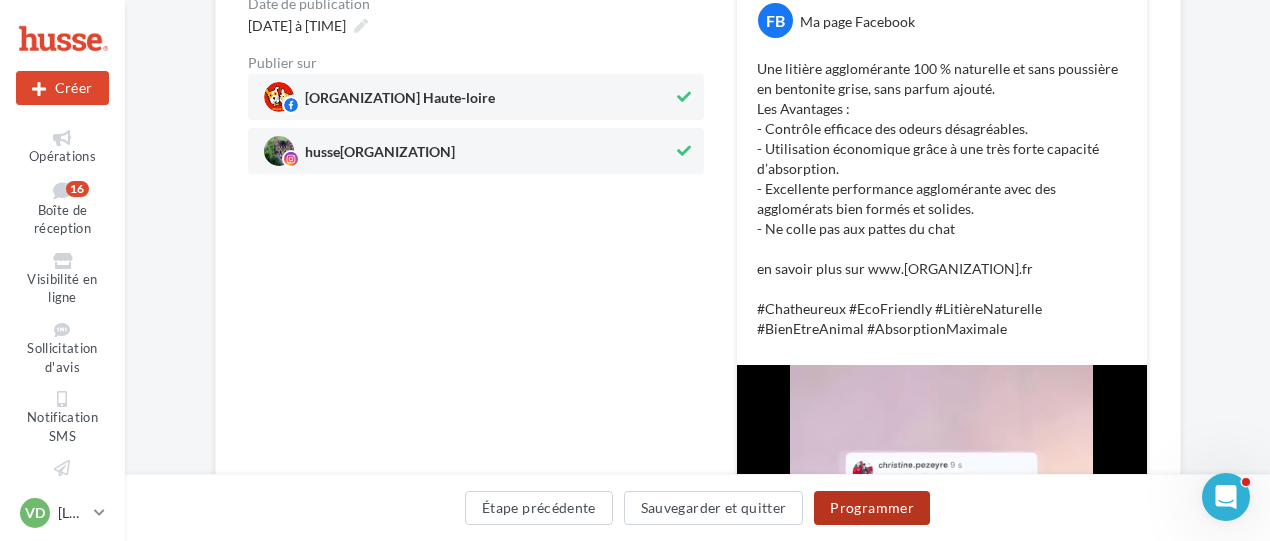click on "Programmer" at bounding box center (872, 508) 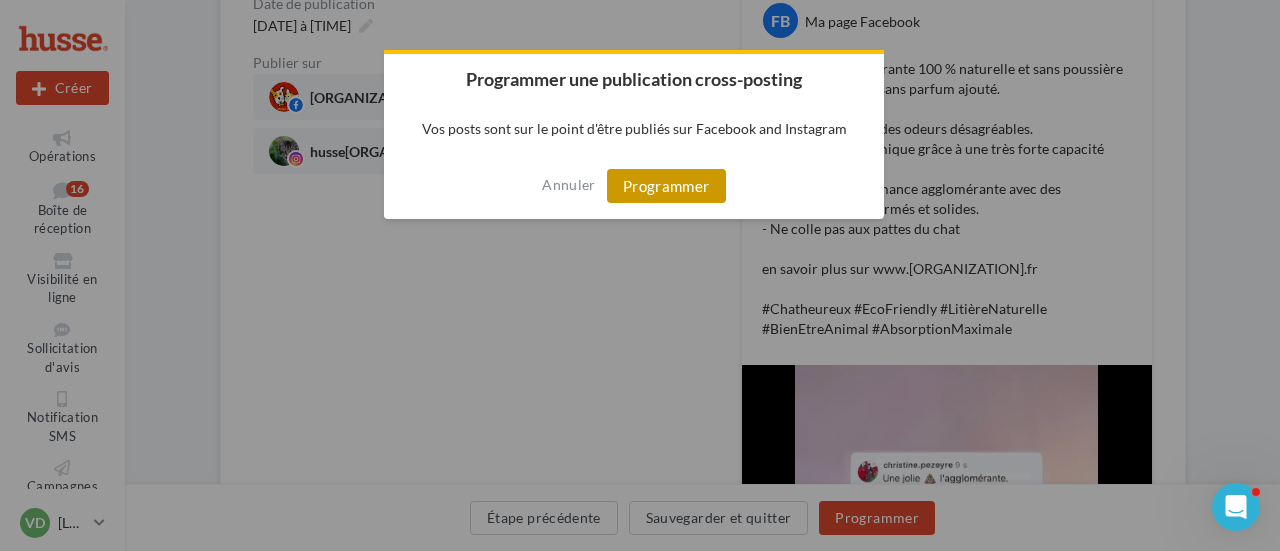 click on "Programmer" at bounding box center (666, 186) 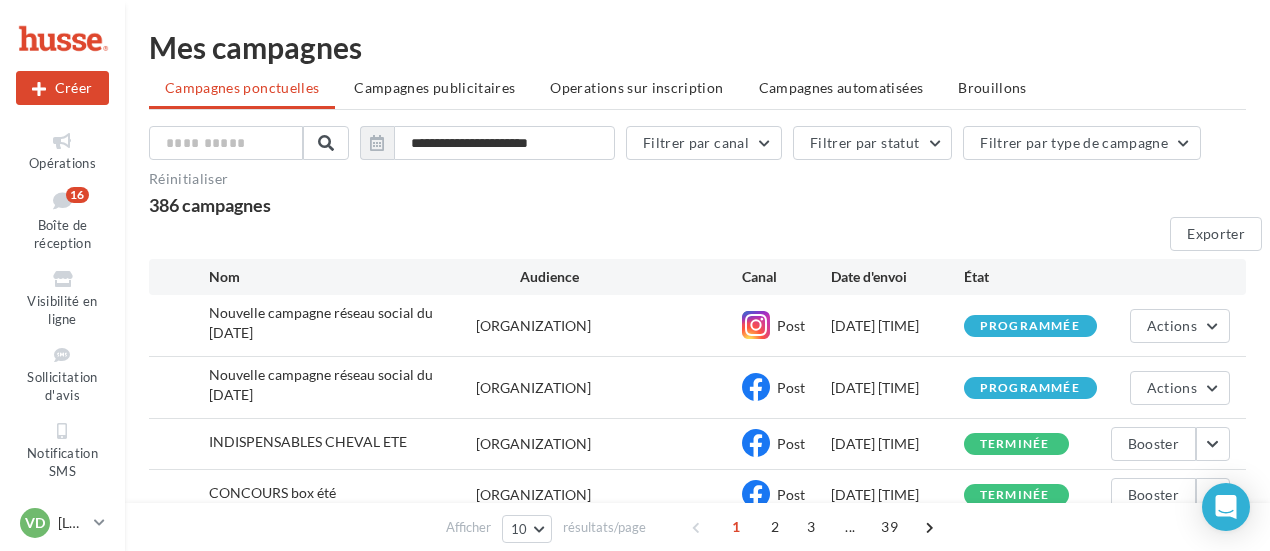 scroll, scrollTop: 0, scrollLeft: 0, axis: both 